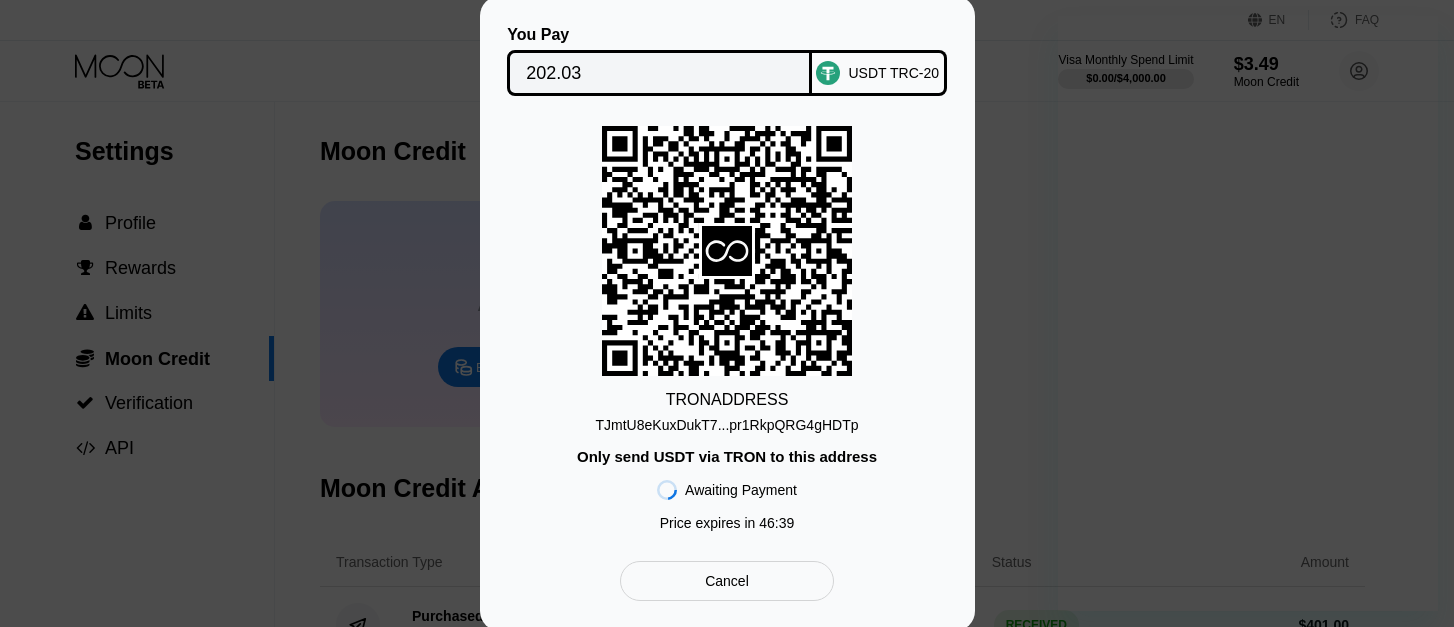 scroll, scrollTop: 107, scrollLeft: 0, axis: vertical 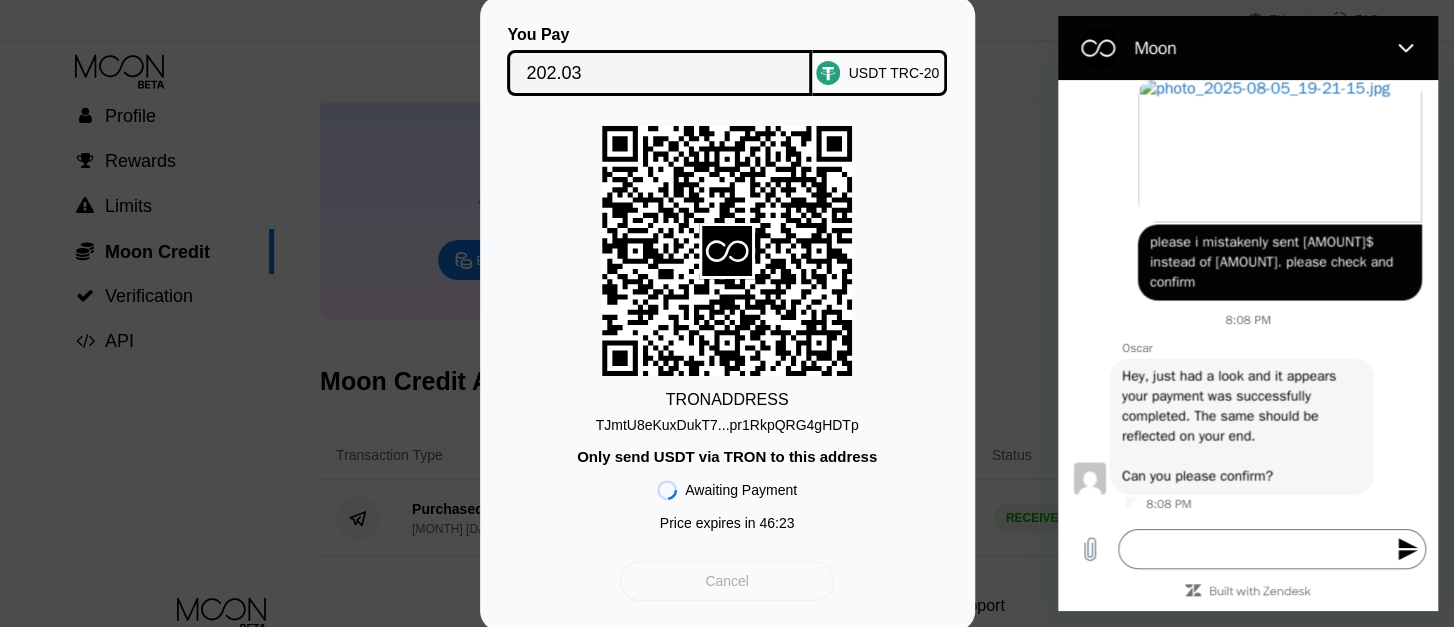 click on "Cancel" at bounding box center [726, 581] 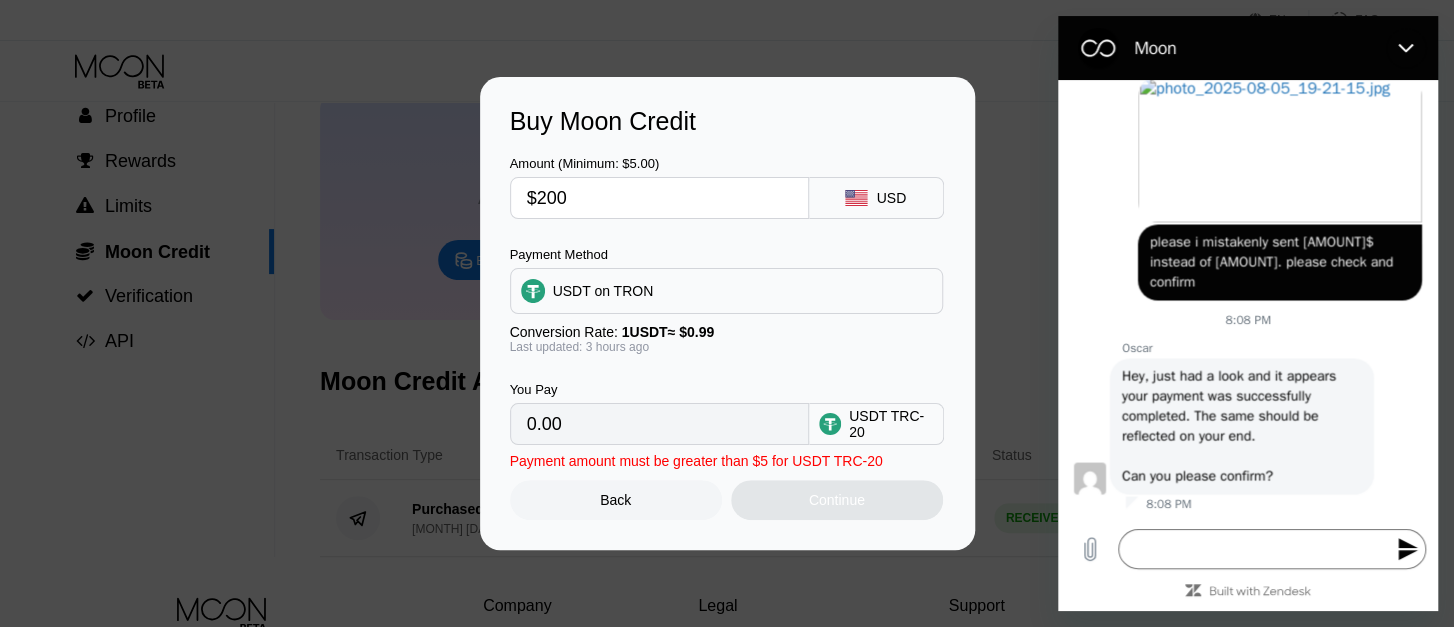 type on "202.02" 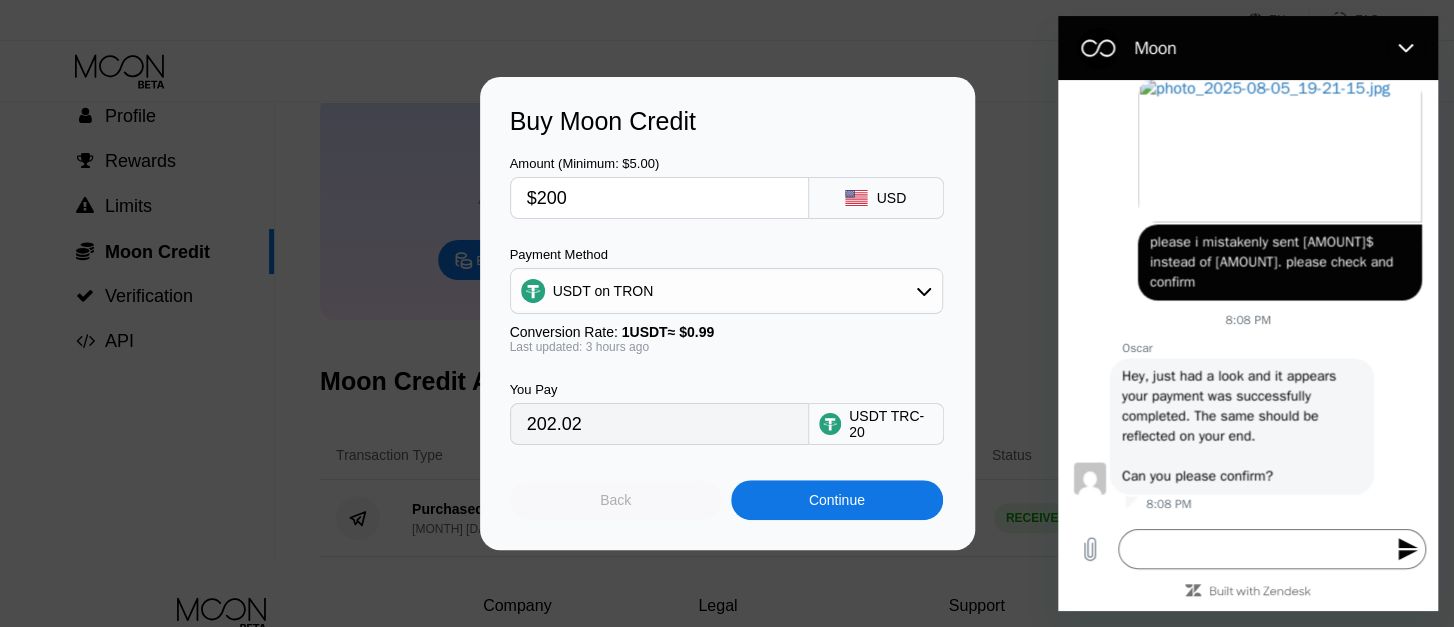 click on "Back" at bounding box center [615, 500] 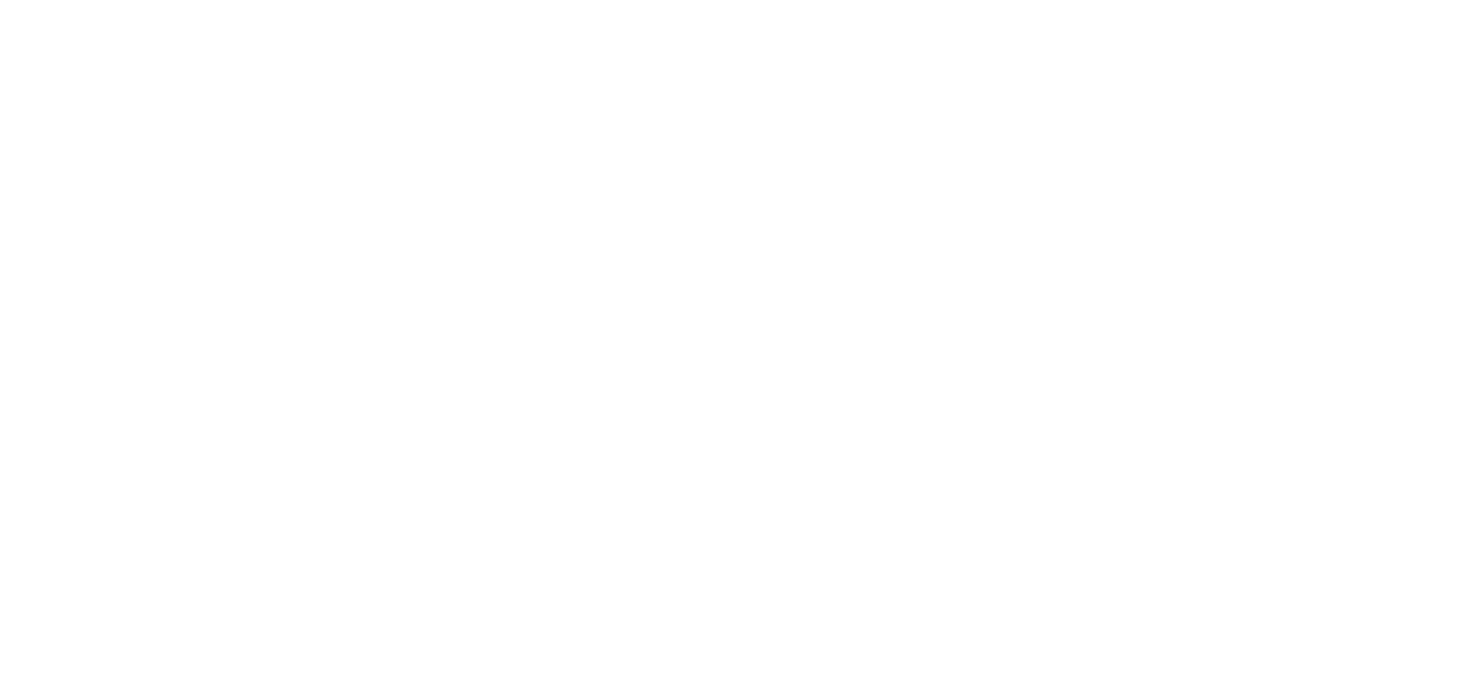 scroll, scrollTop: 0, scrollLeft: 0, axis: both 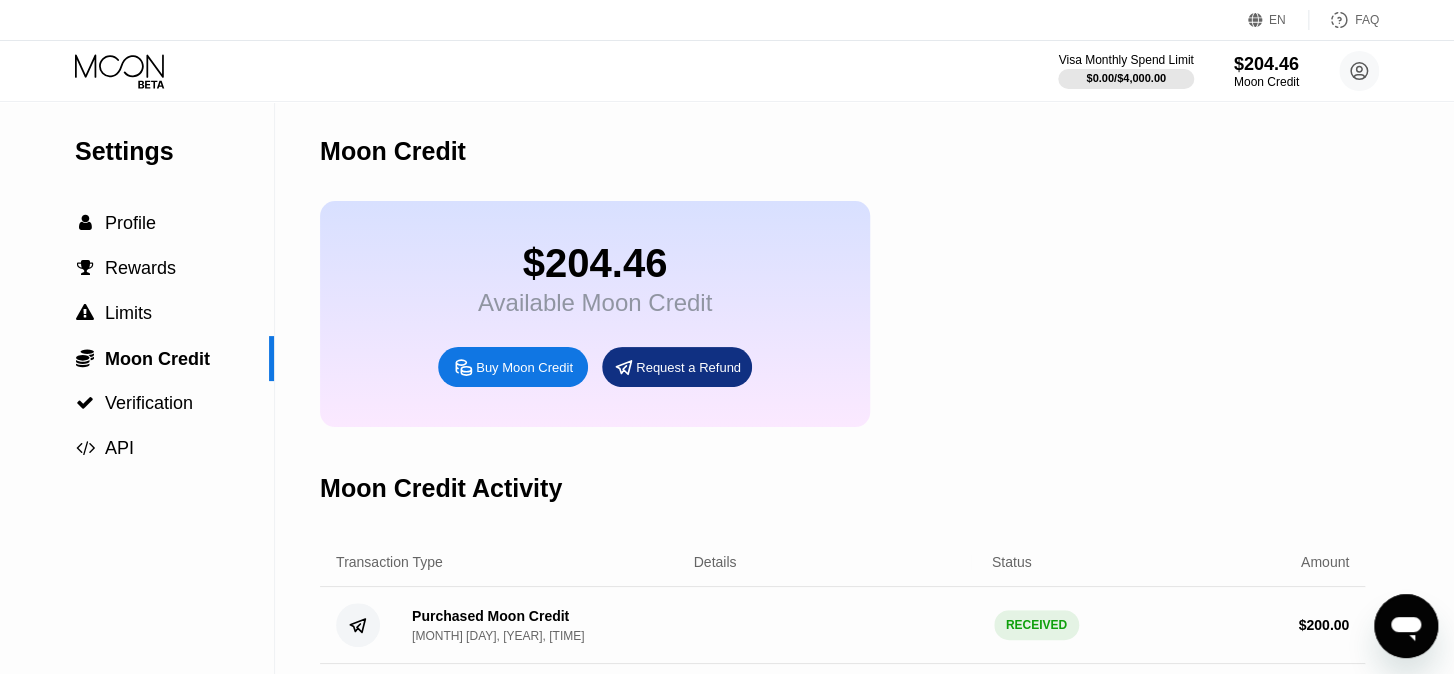 click 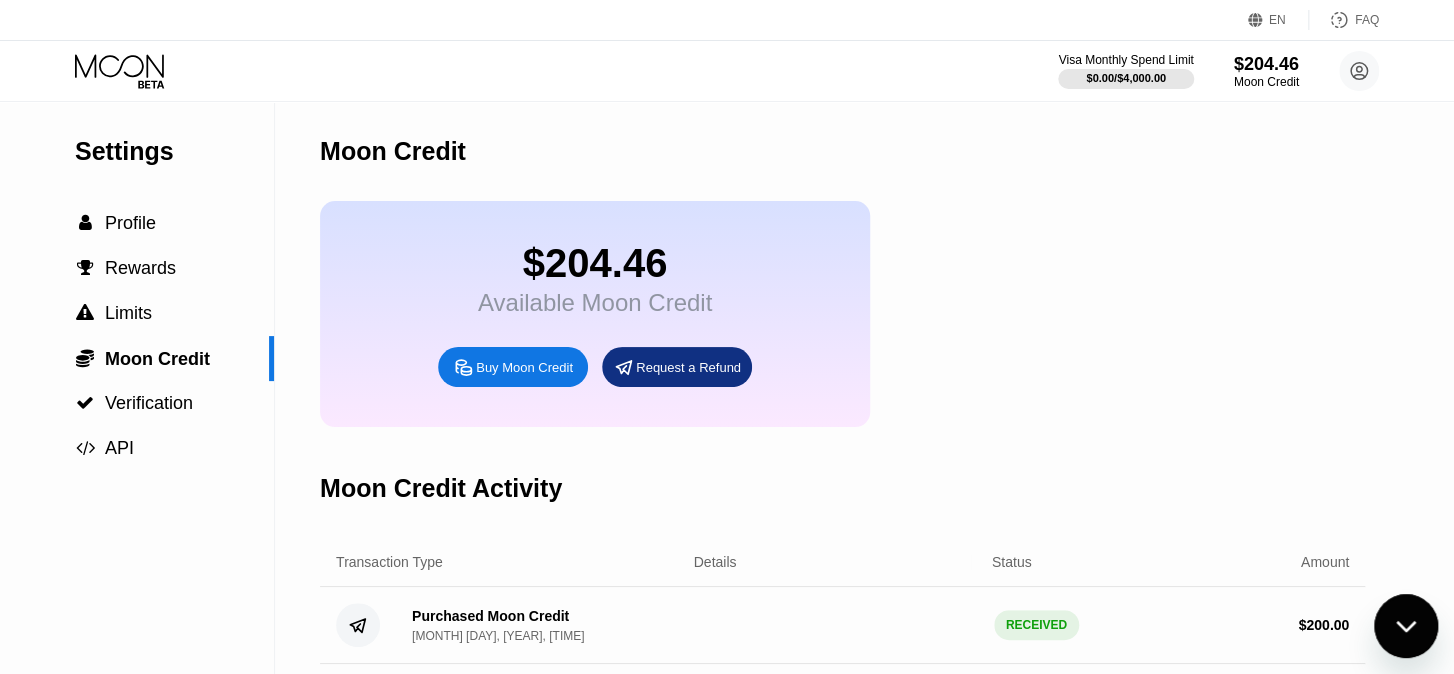 scroll, scrollTop: 0, scrollLeft: 0, axis: both 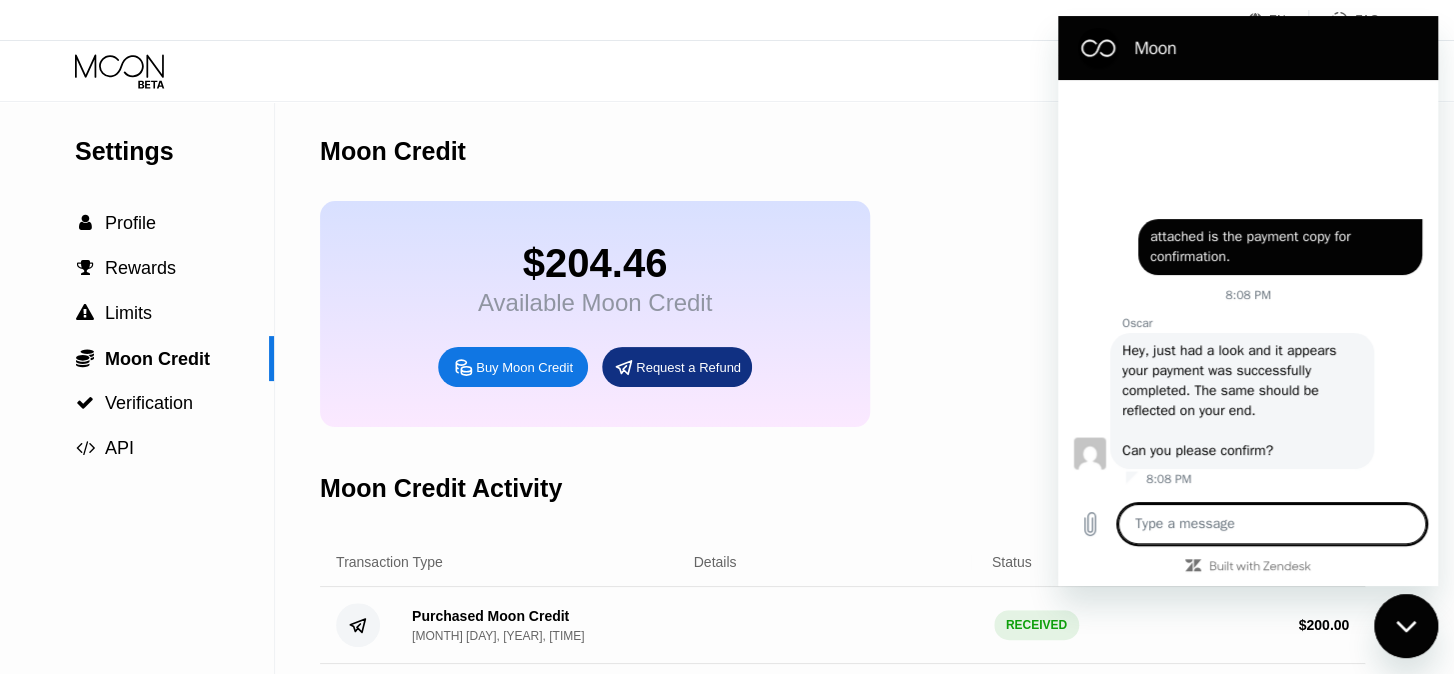 type on "x" 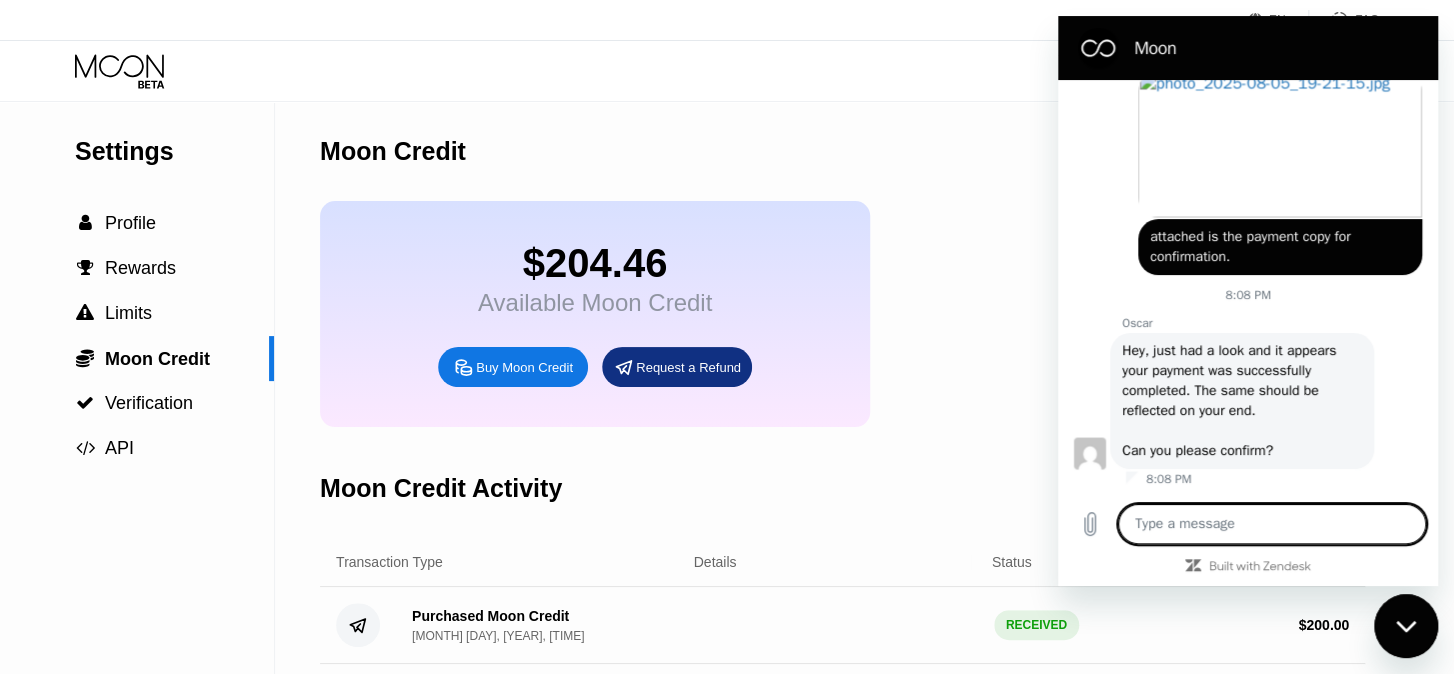 scroll, scrollTop: 1698, scrollLeft: 0, axis: vertical 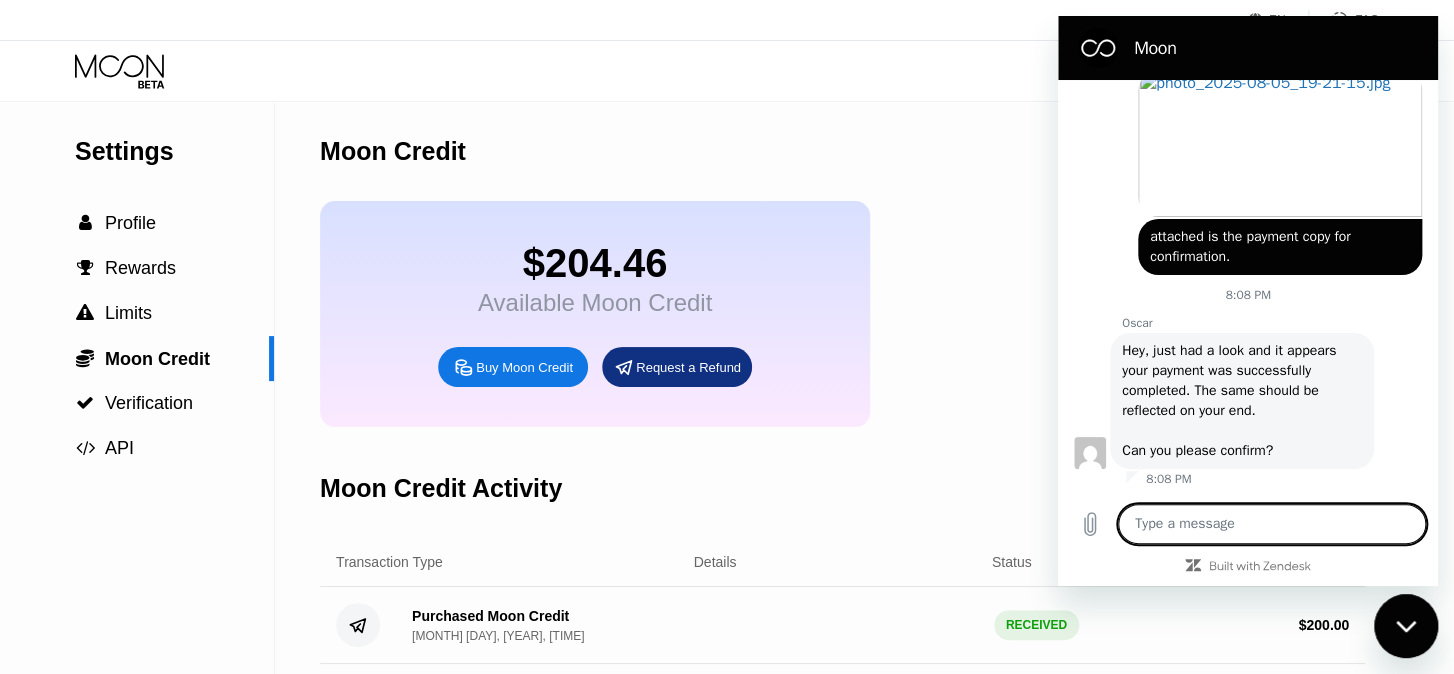 type on "i" 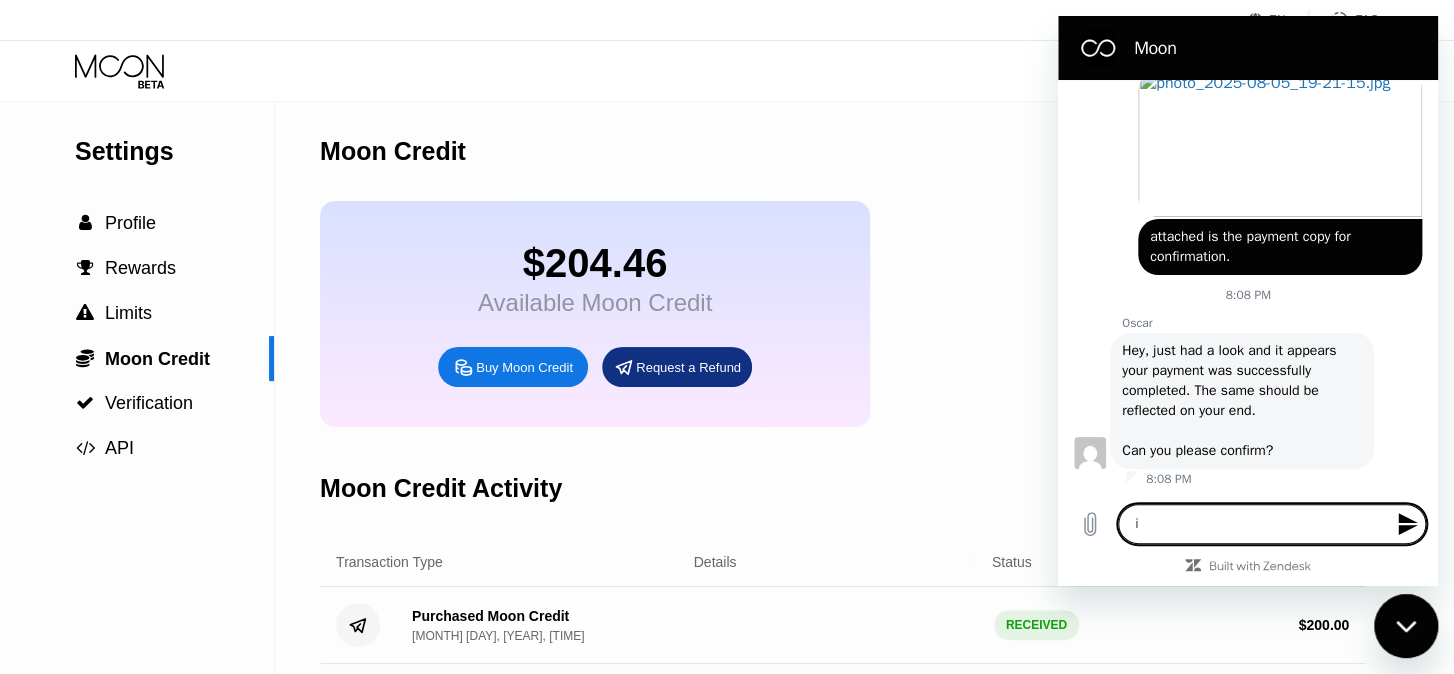 type on "it" 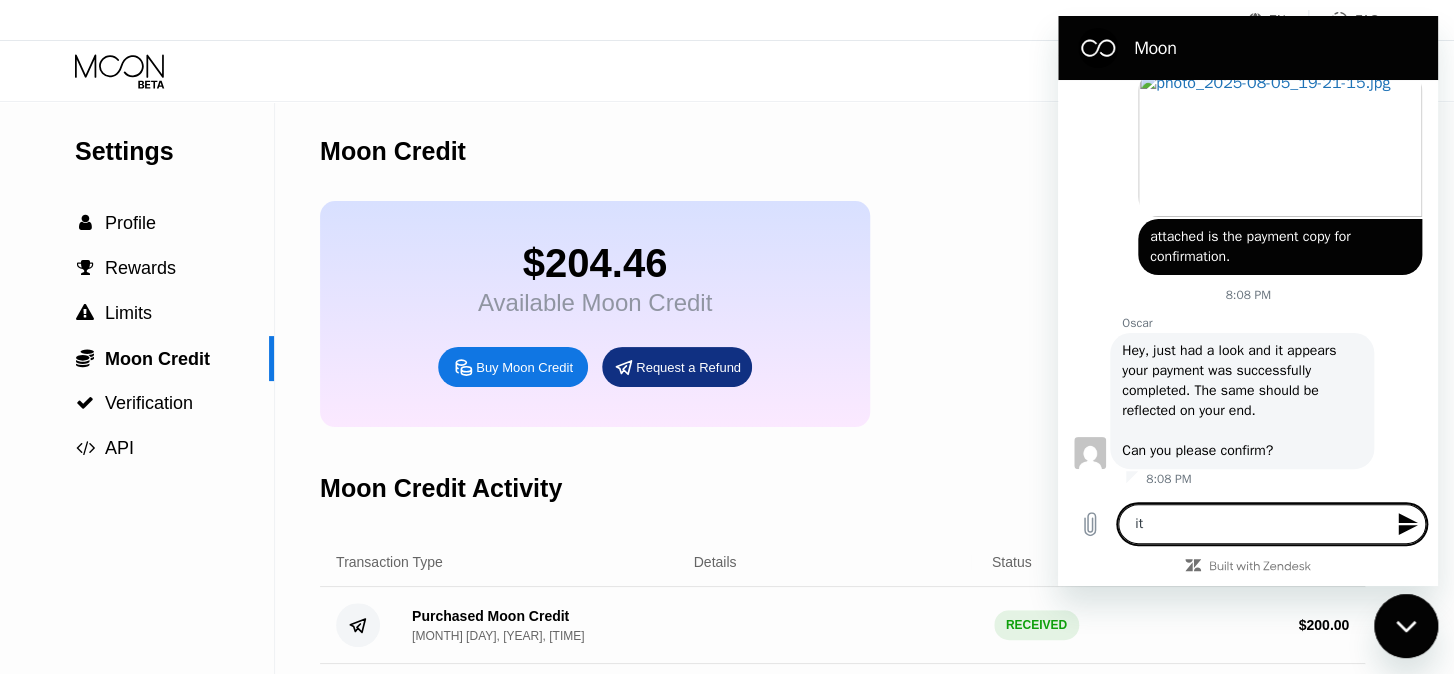 type on "it" 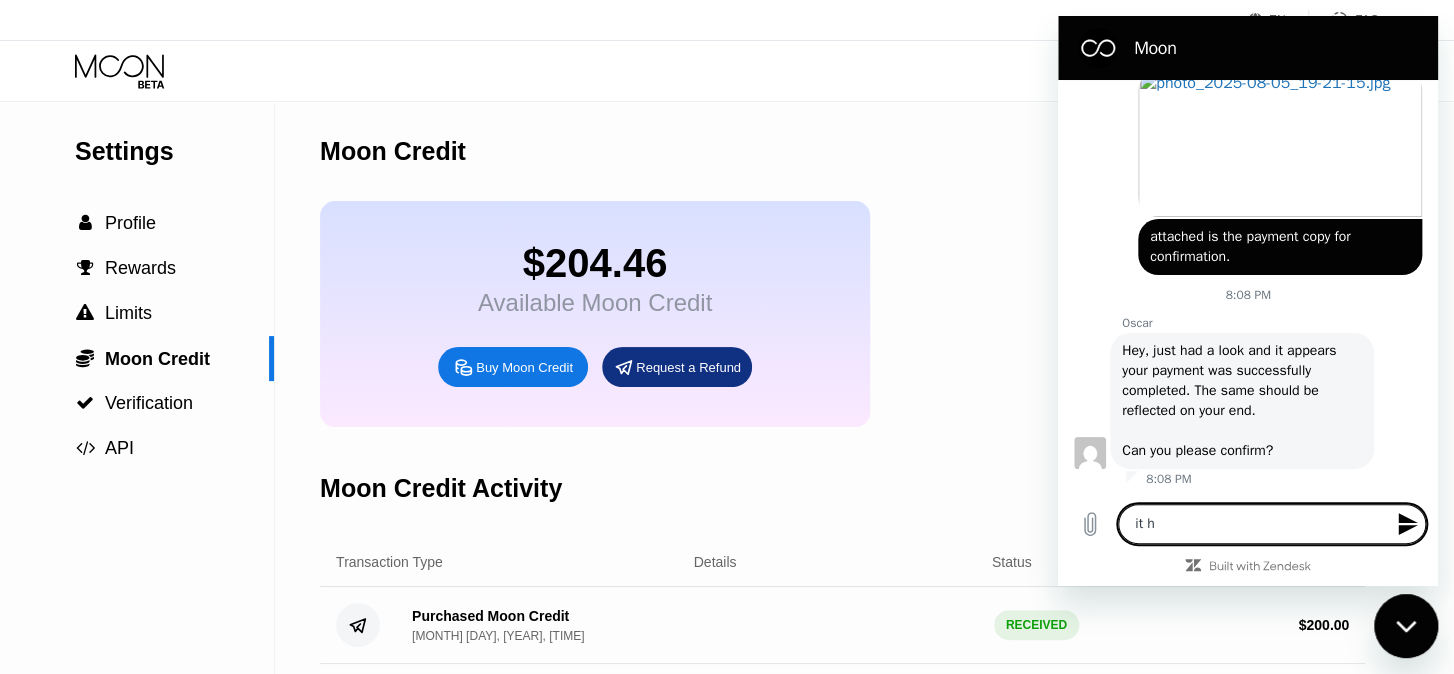type on "it ha" 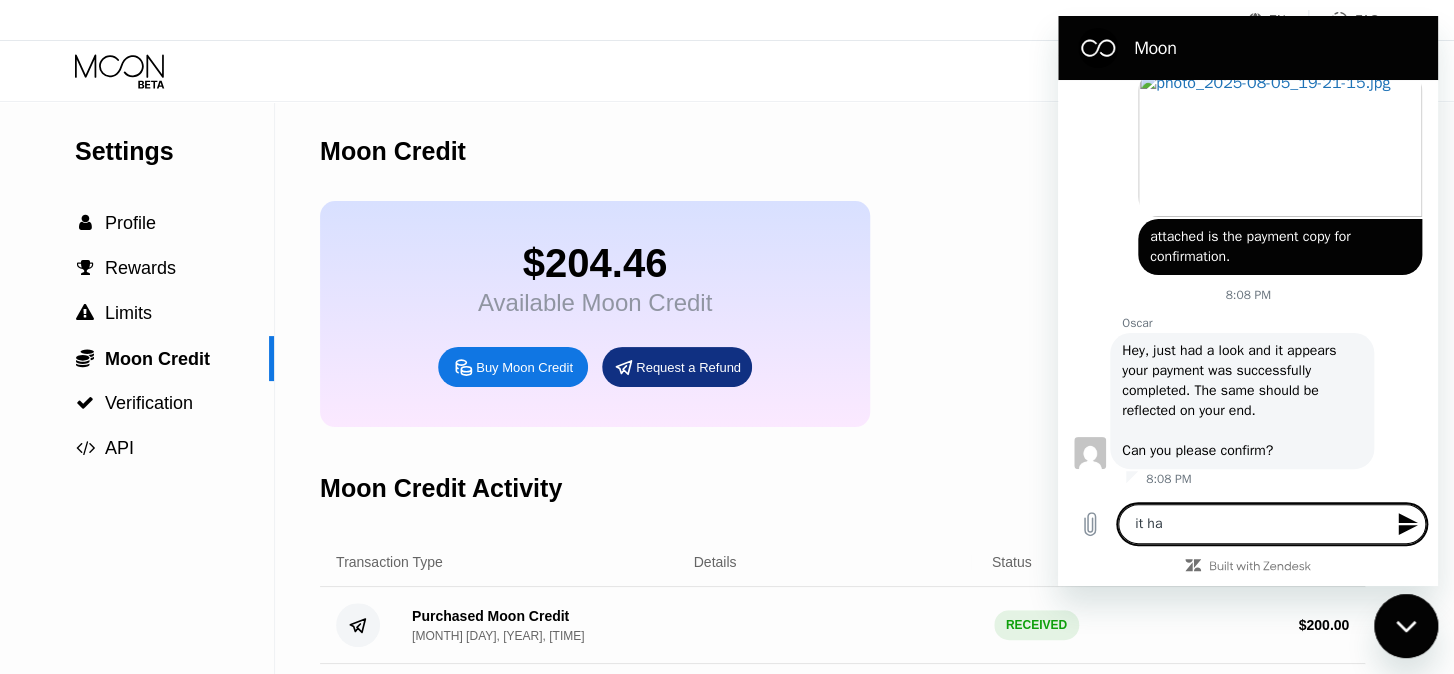 type on "it has" 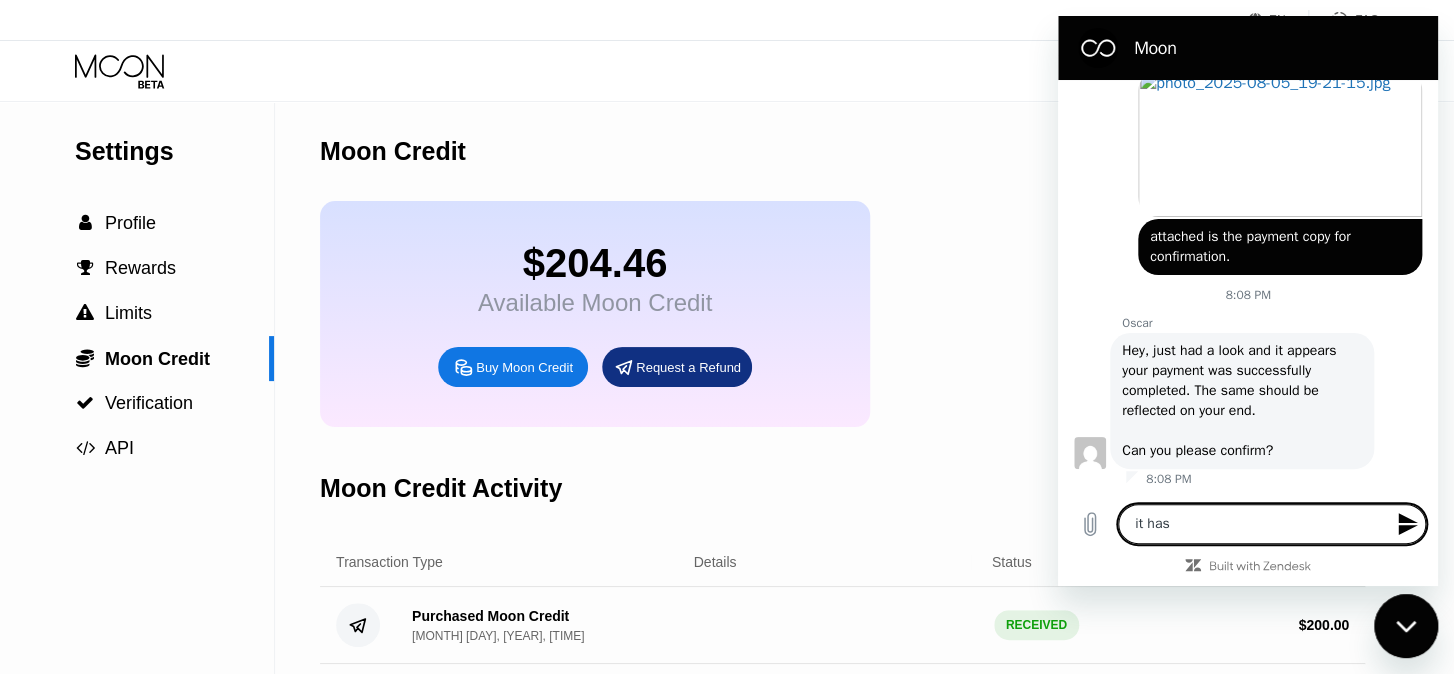 type on "it has" 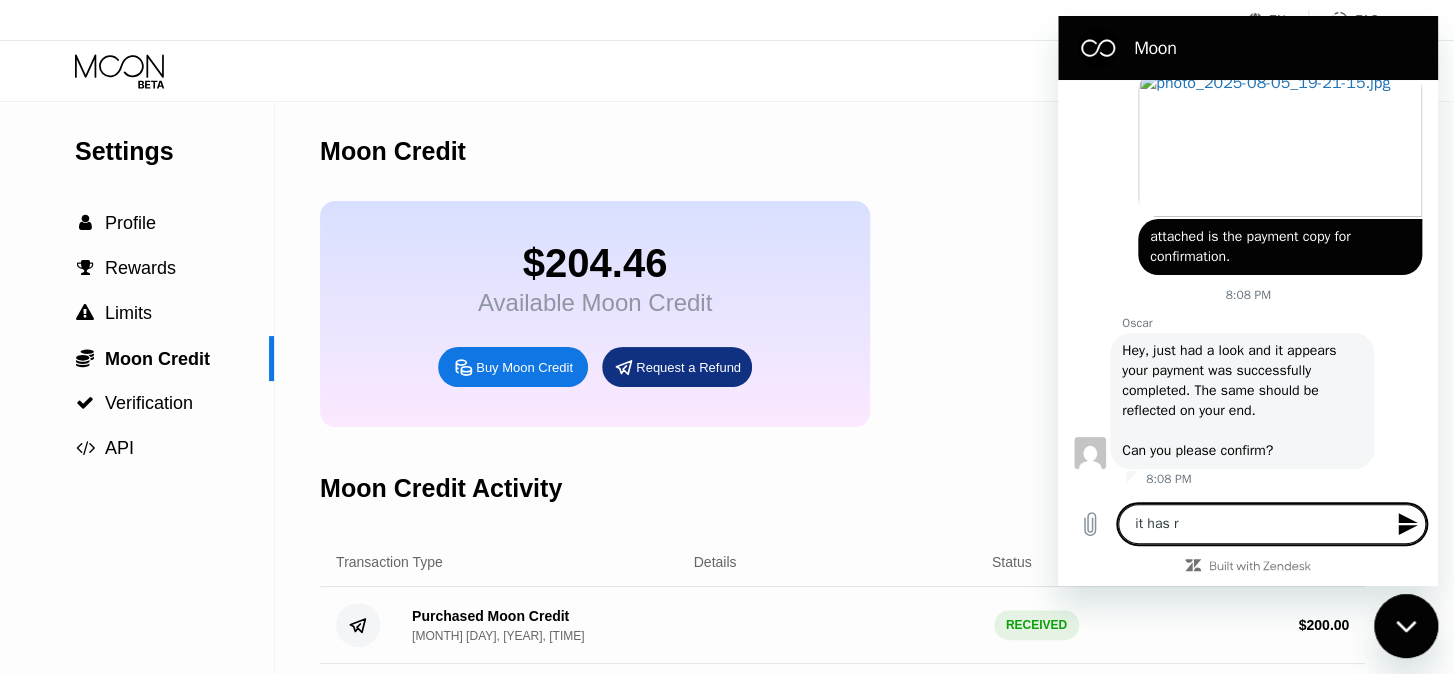 type on "it has re" 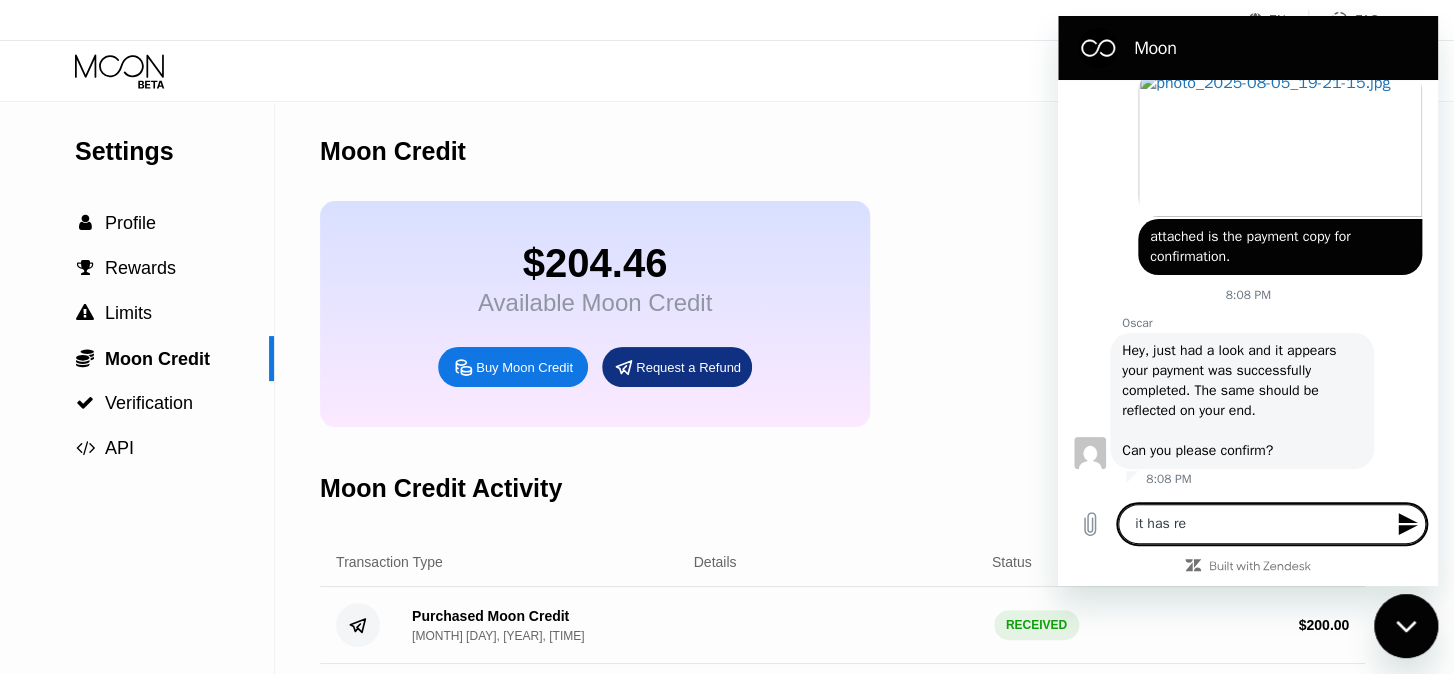 type on "it has ref" 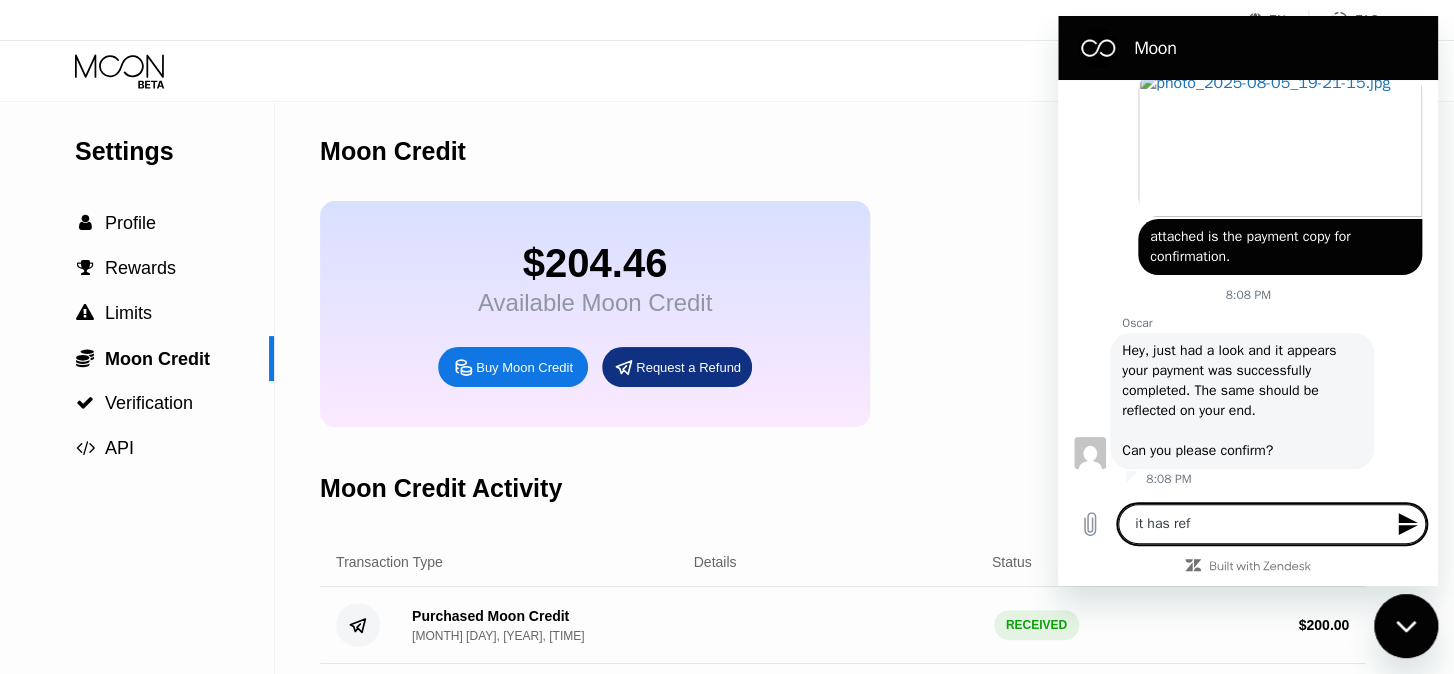 type on "it has refl" 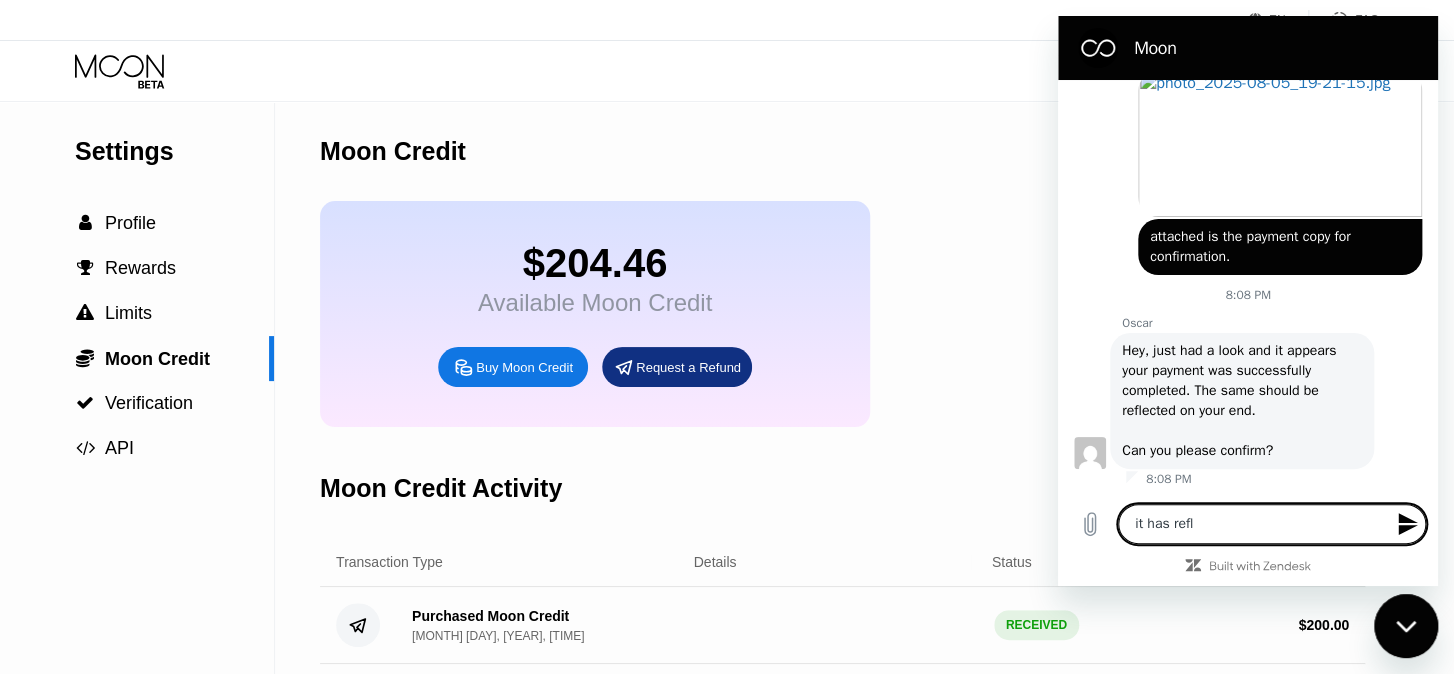 type on "it has refle" 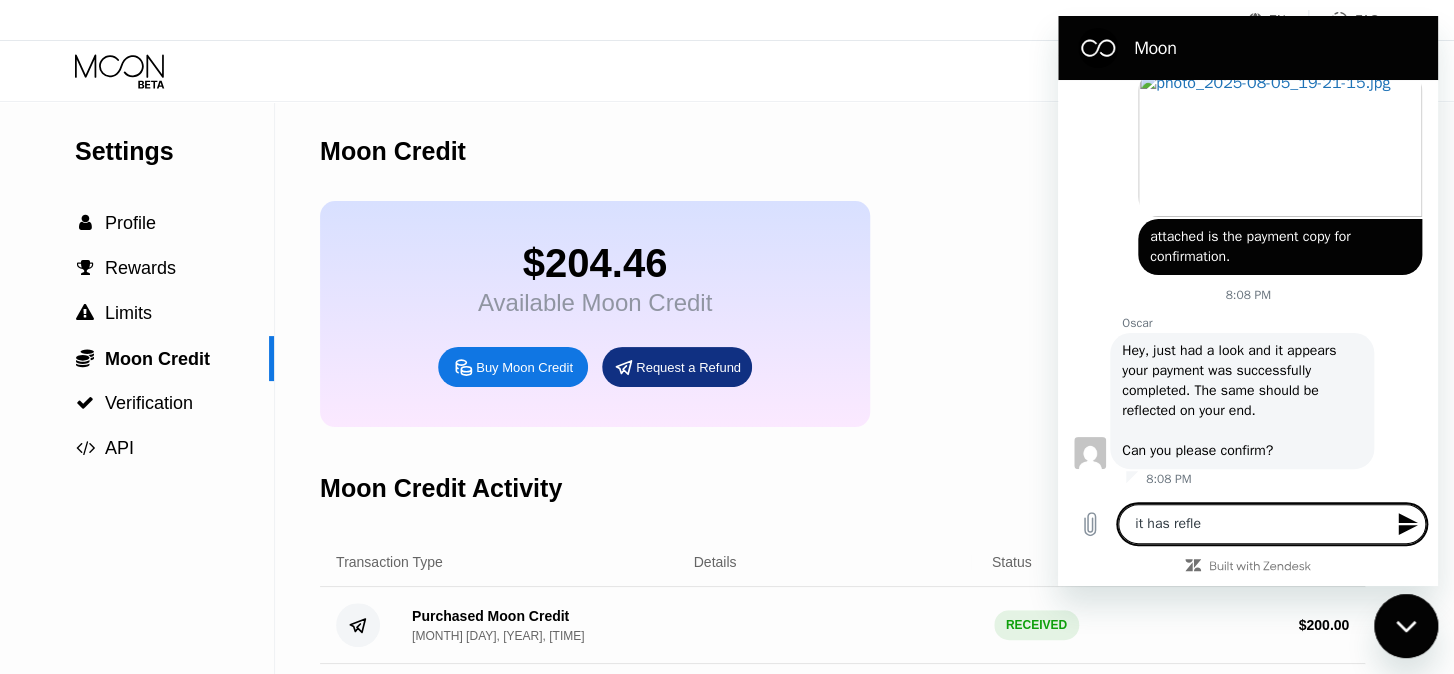 type on "it has reflec" 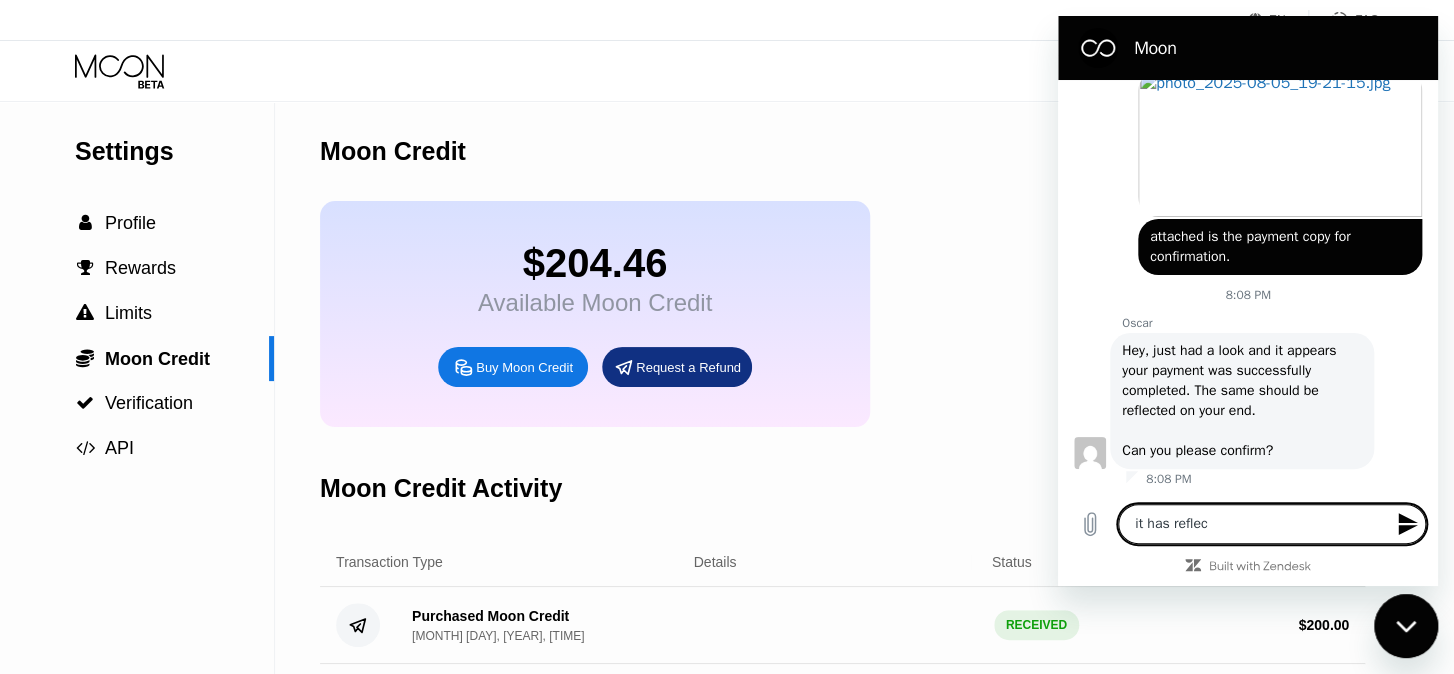 type on "it has reflect" 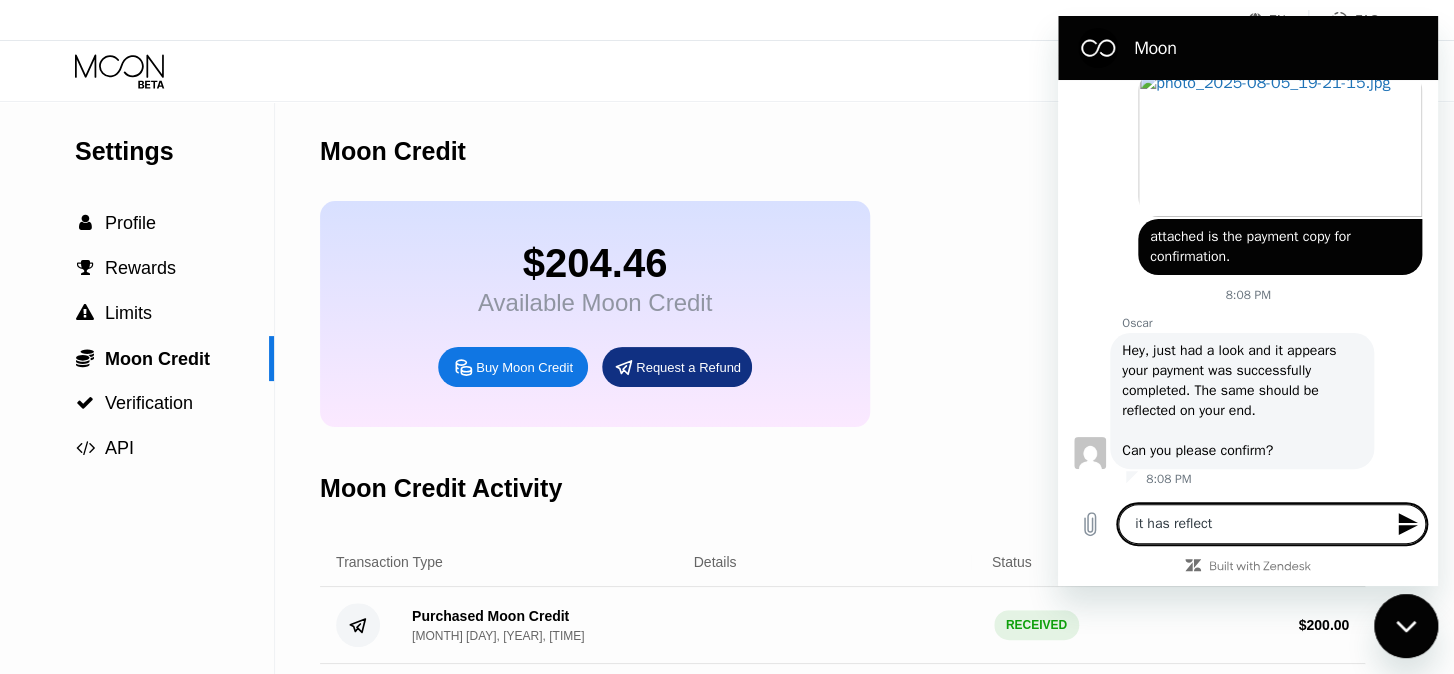 type on "it has reflecte" 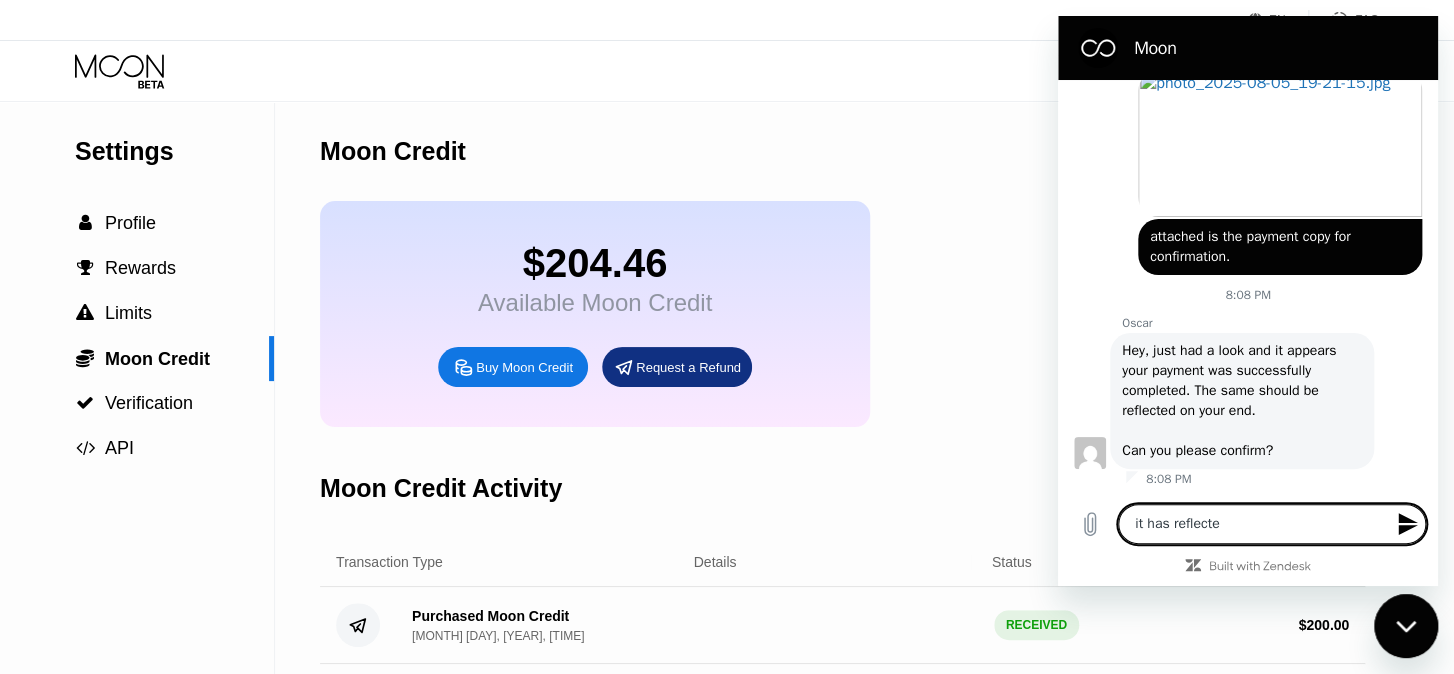 type on "it has reflected" 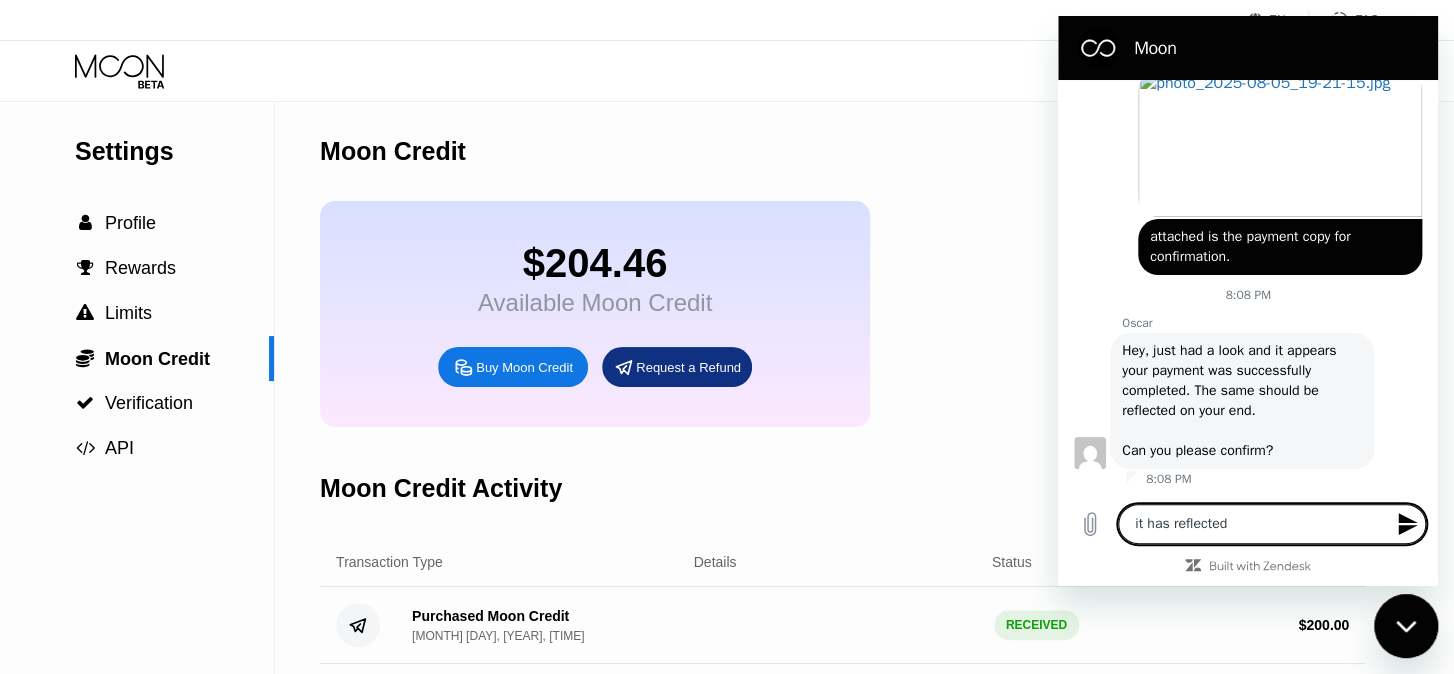 type on "x" 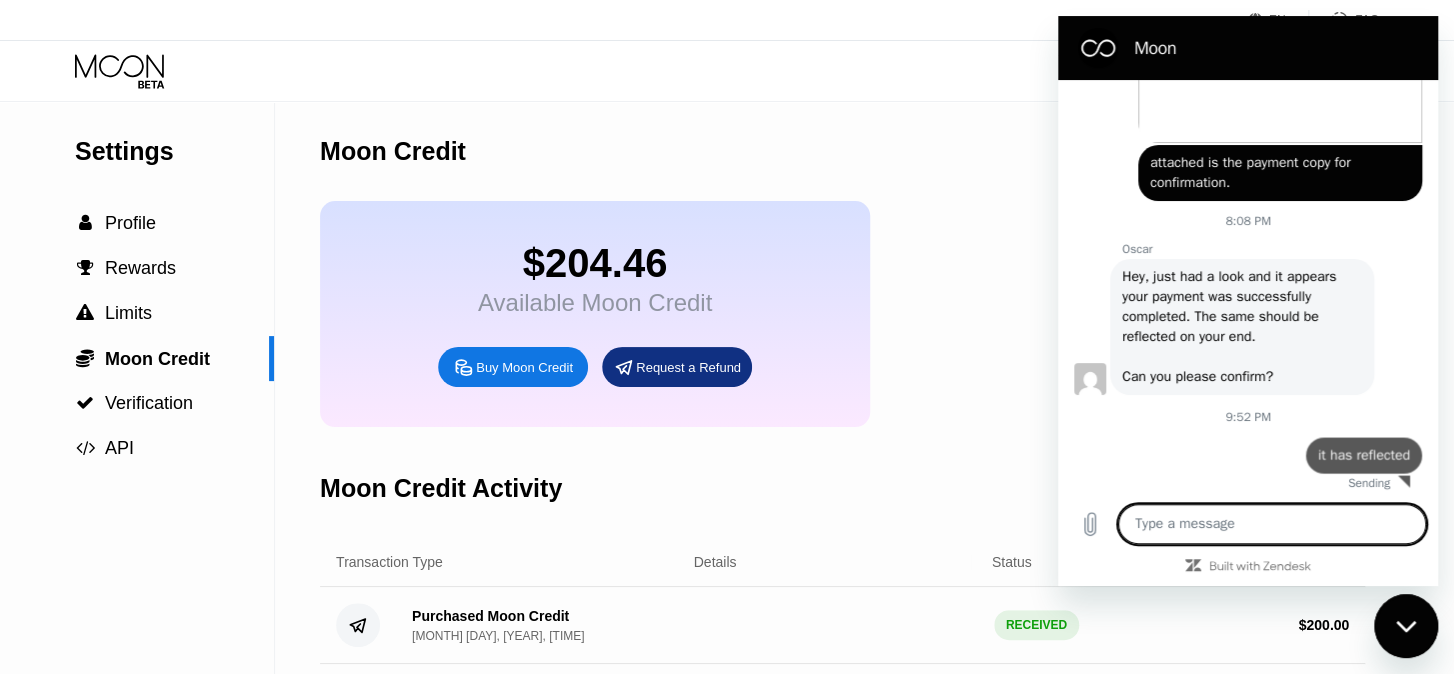 type on "x" 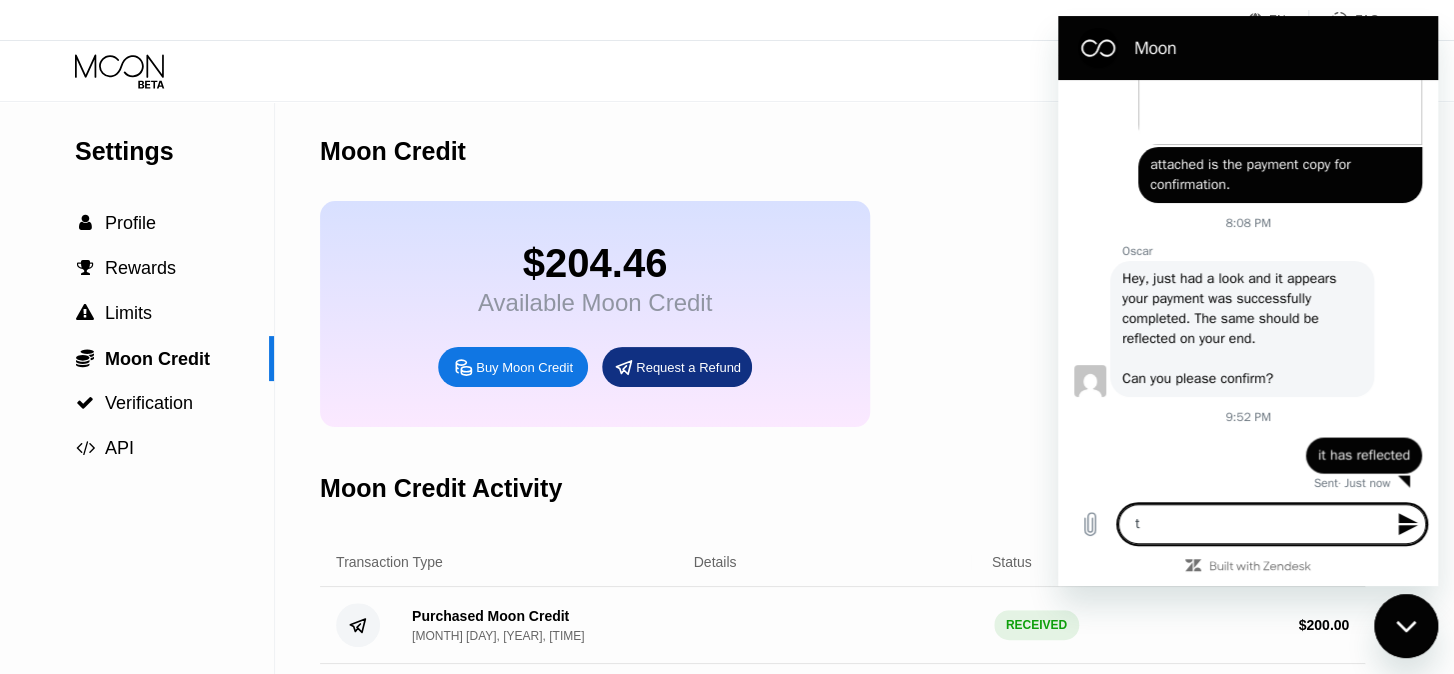 type on "th" 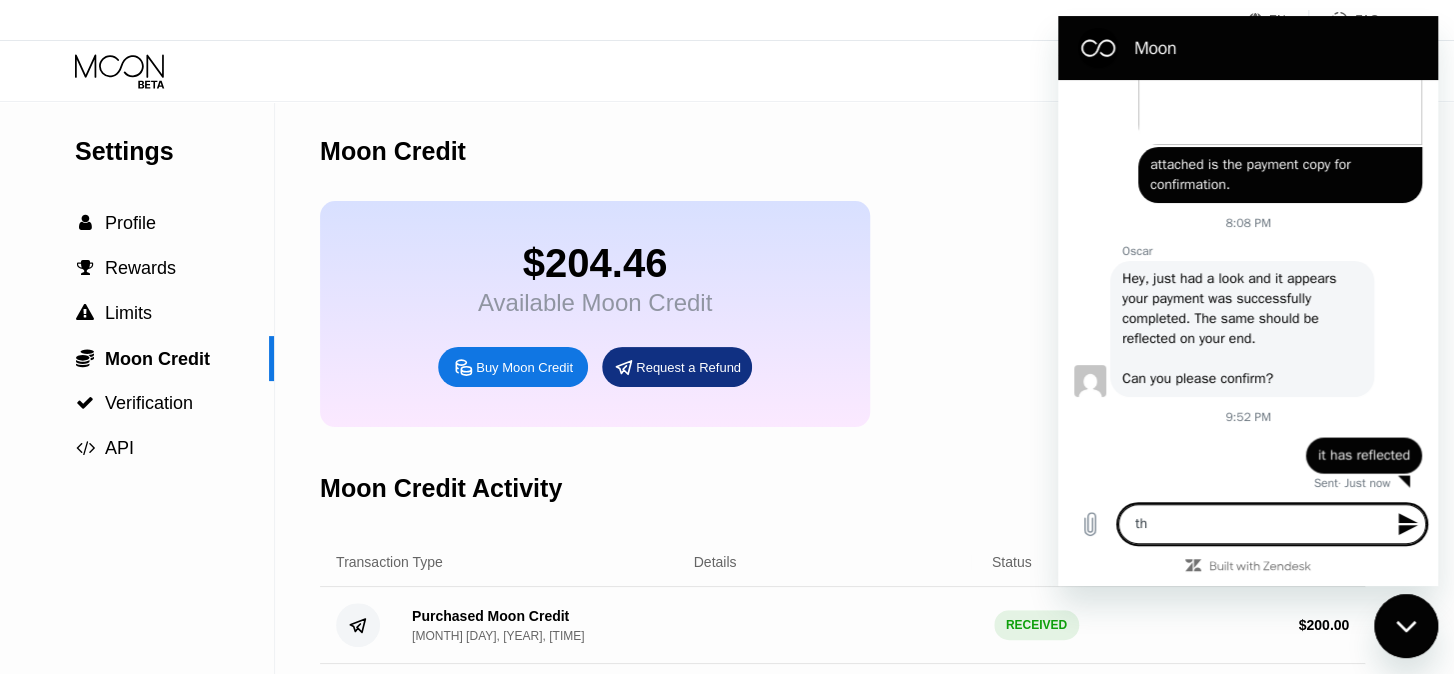 type on "tha" 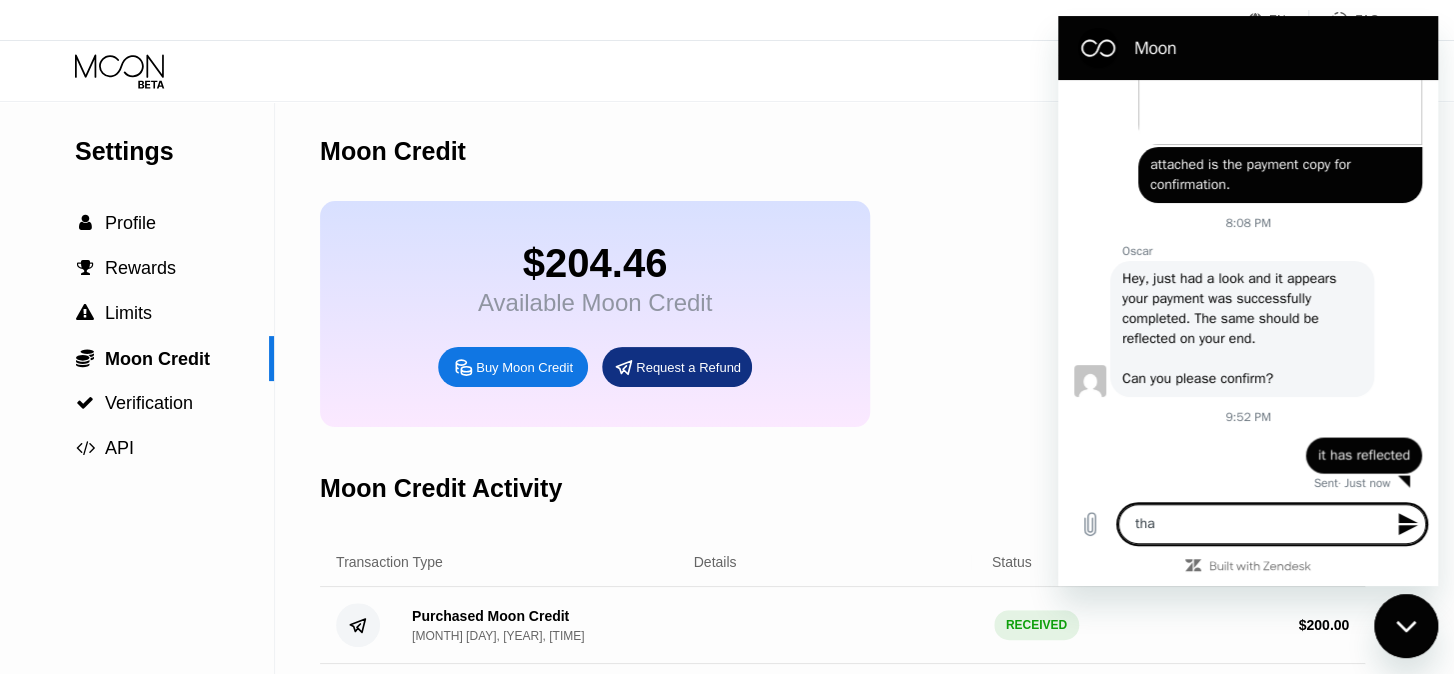 scroll, scrollTop: 1774, scrollLeft: 0, axis: vertical 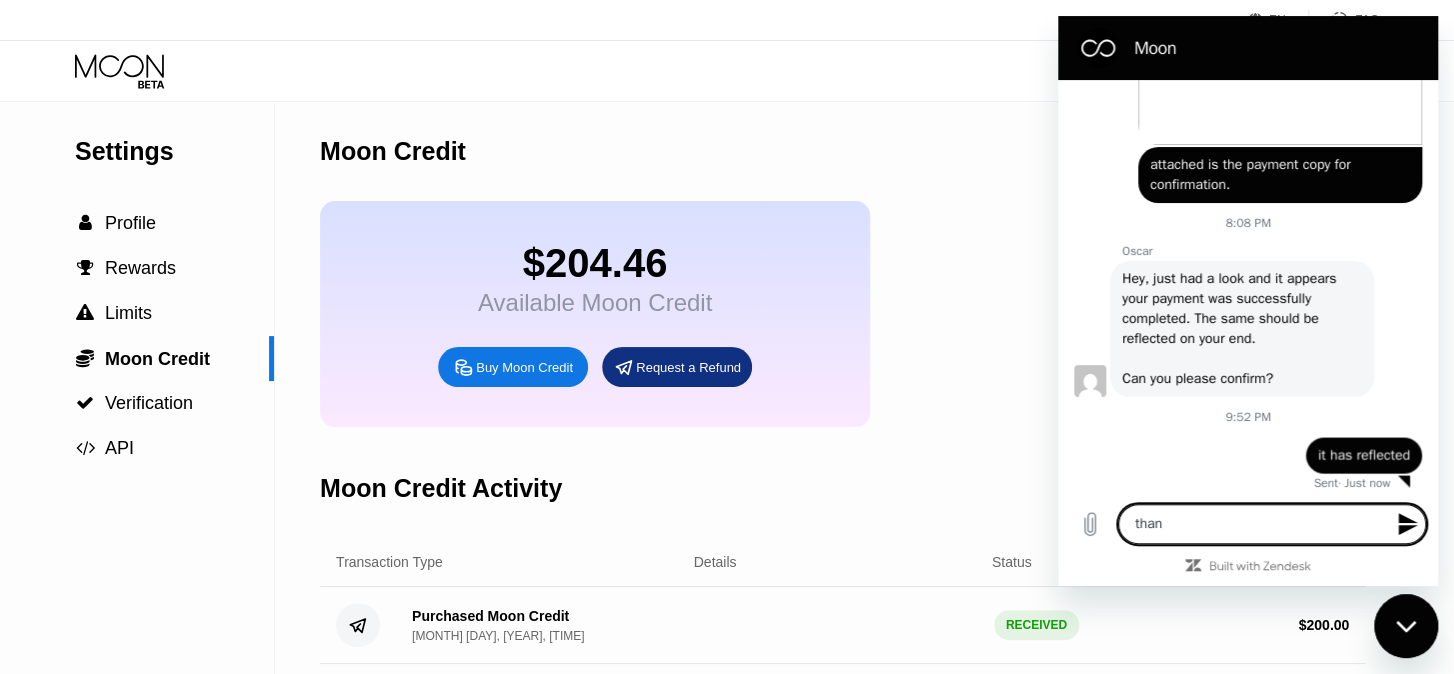 type on "x" 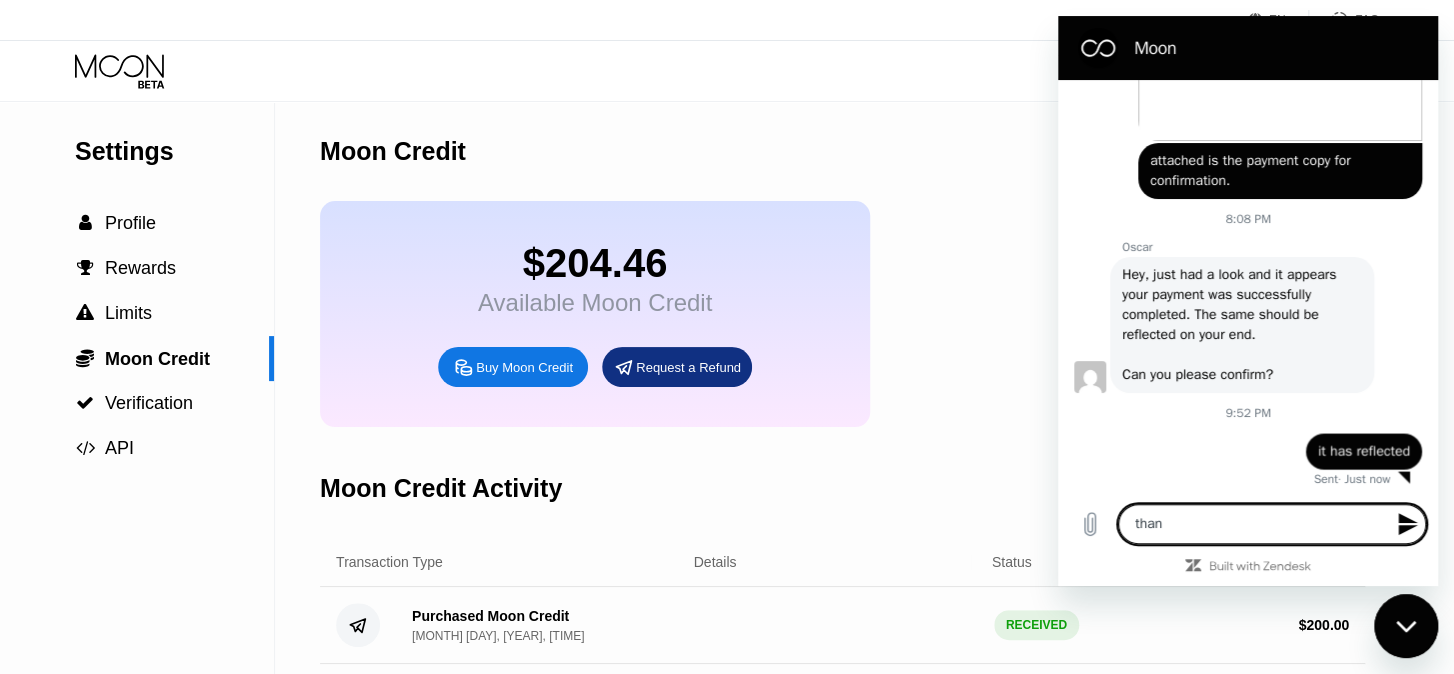 type on "thank" 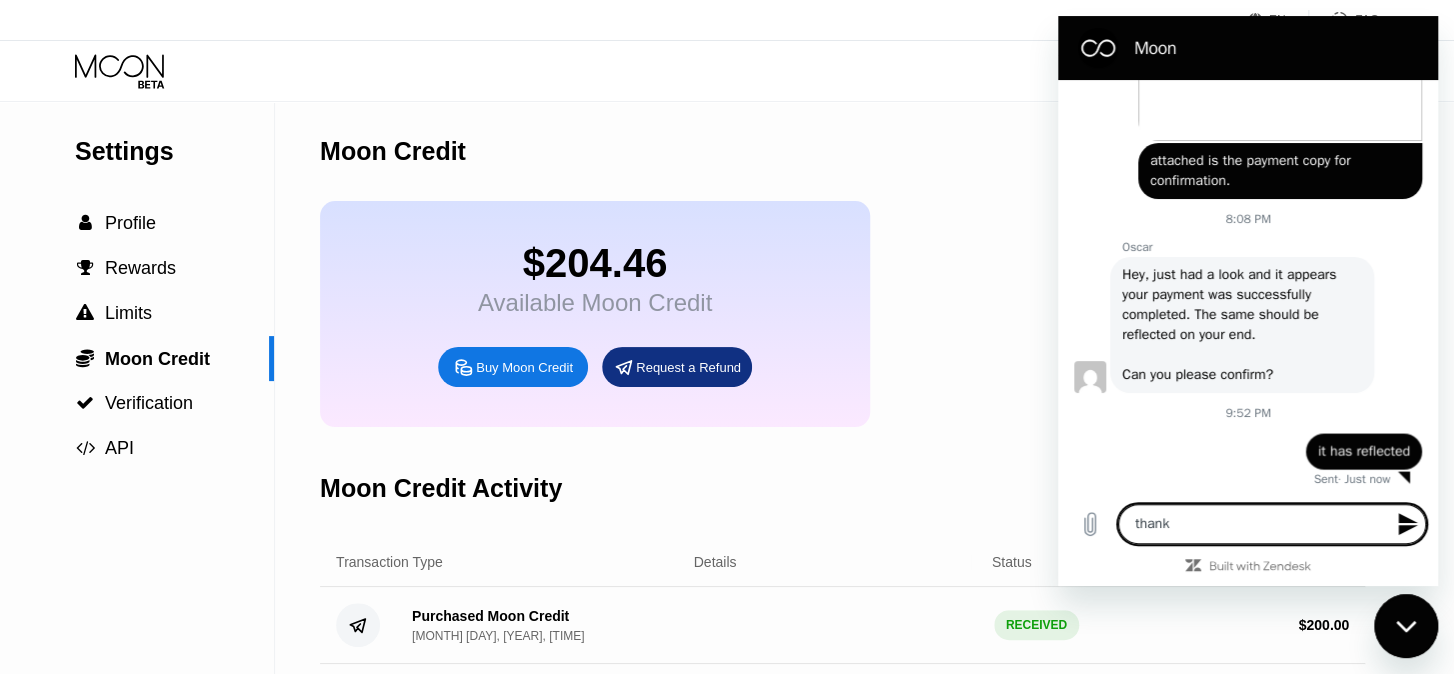 type on "thank" 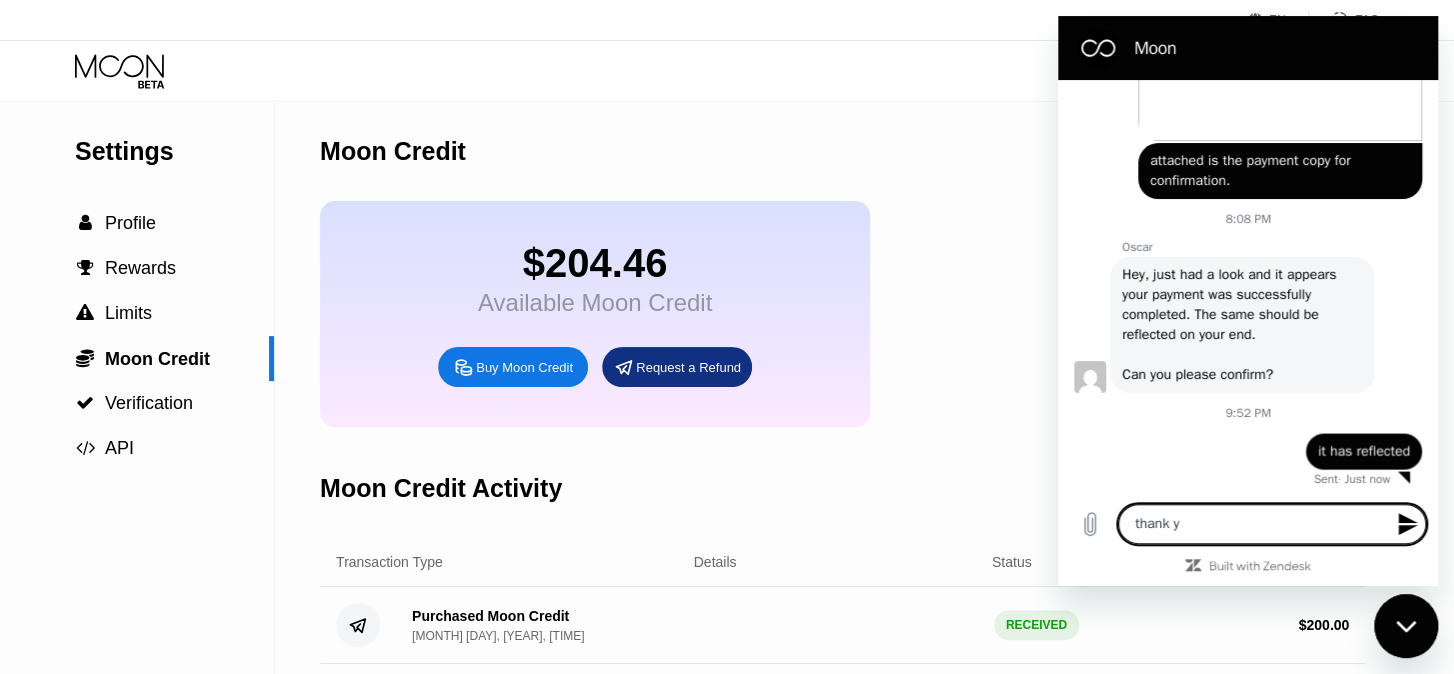 type on "thank yo" 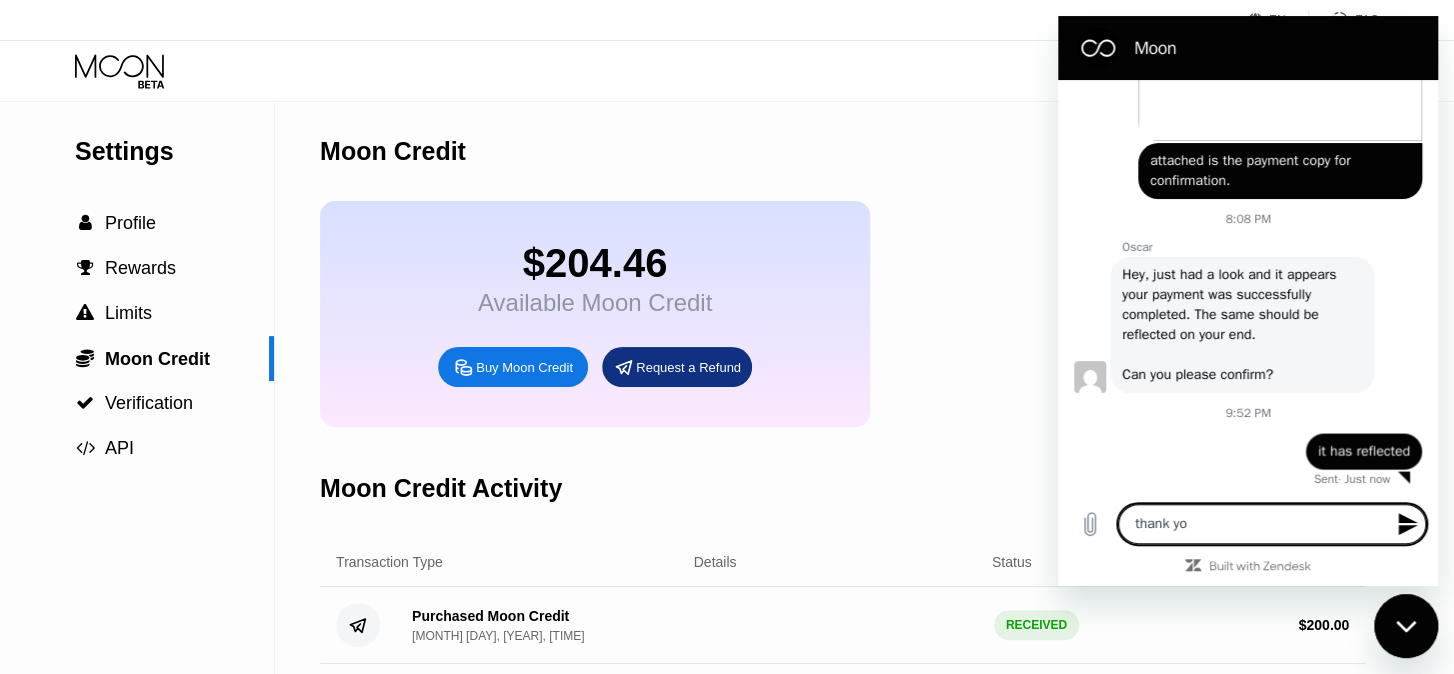 type on "thank you" 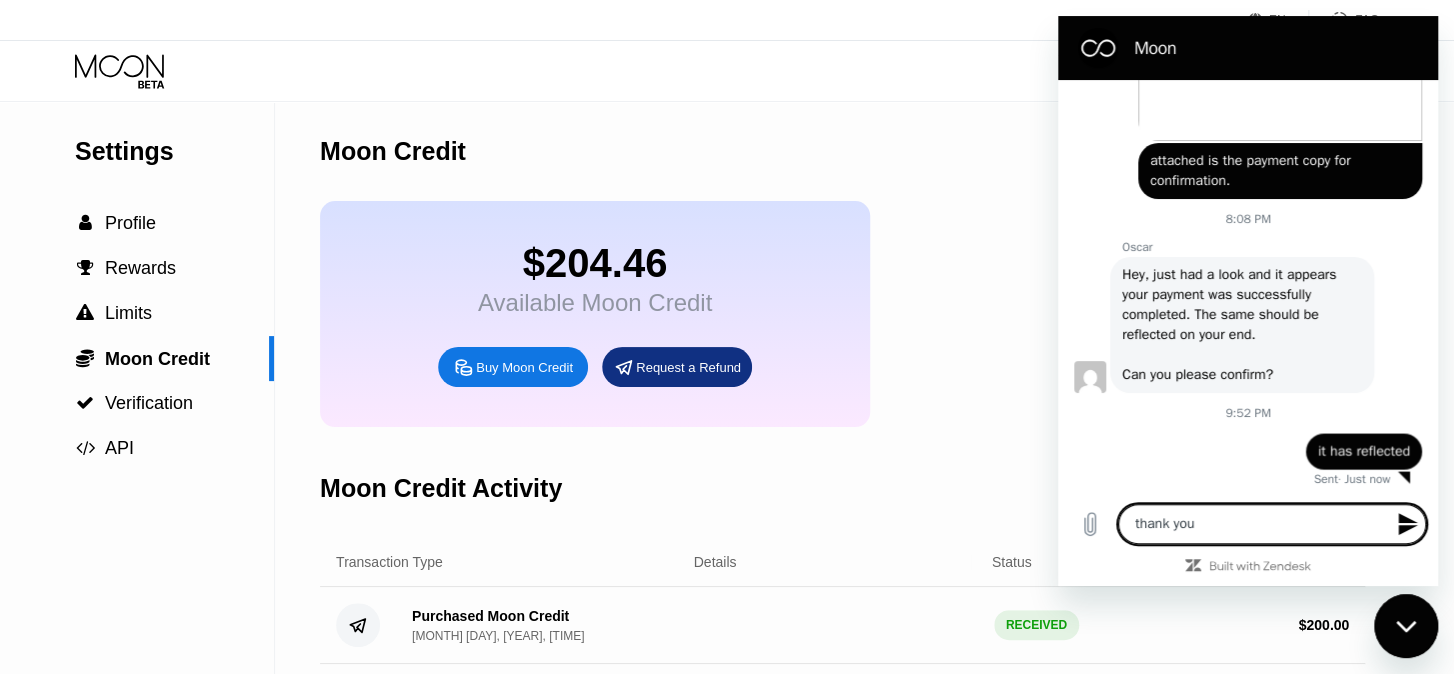 type on "thank you." 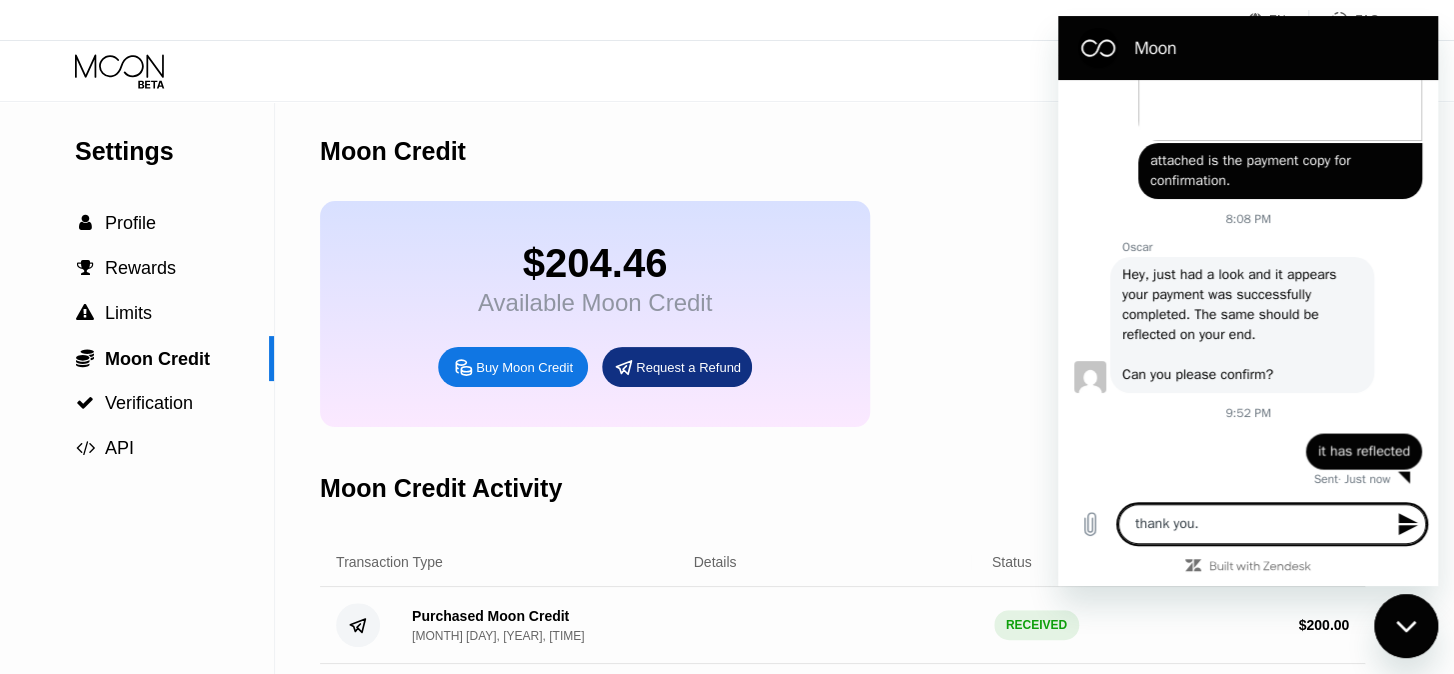 type on "x" 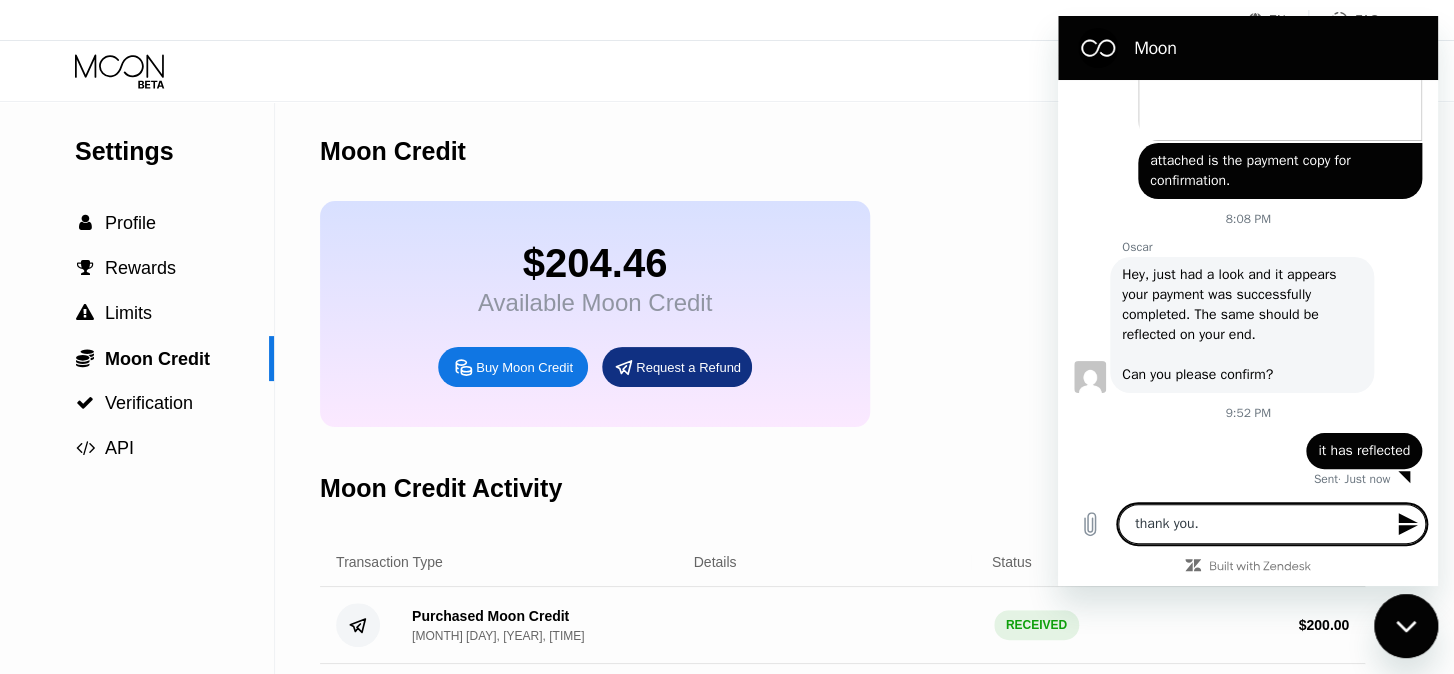 type 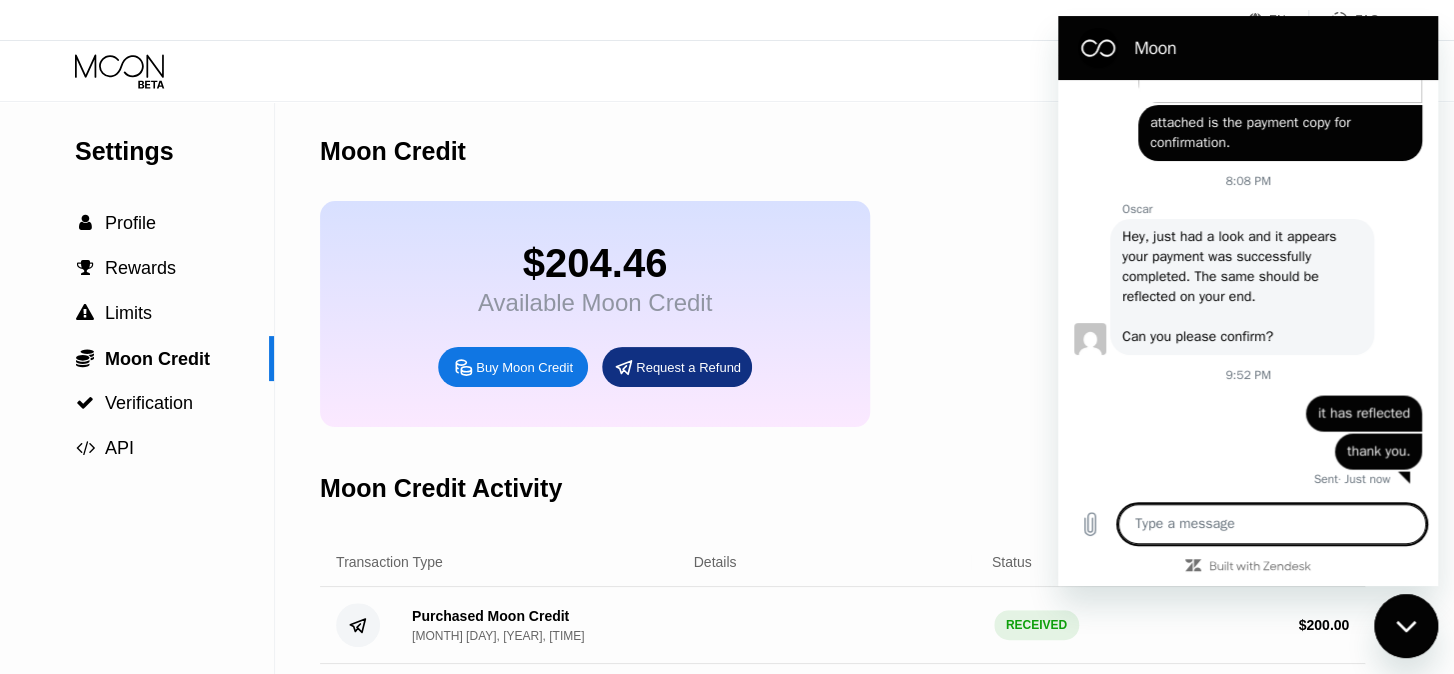 scroll, scrollTop: 1811, scrollLeft: 0, axis: vertical 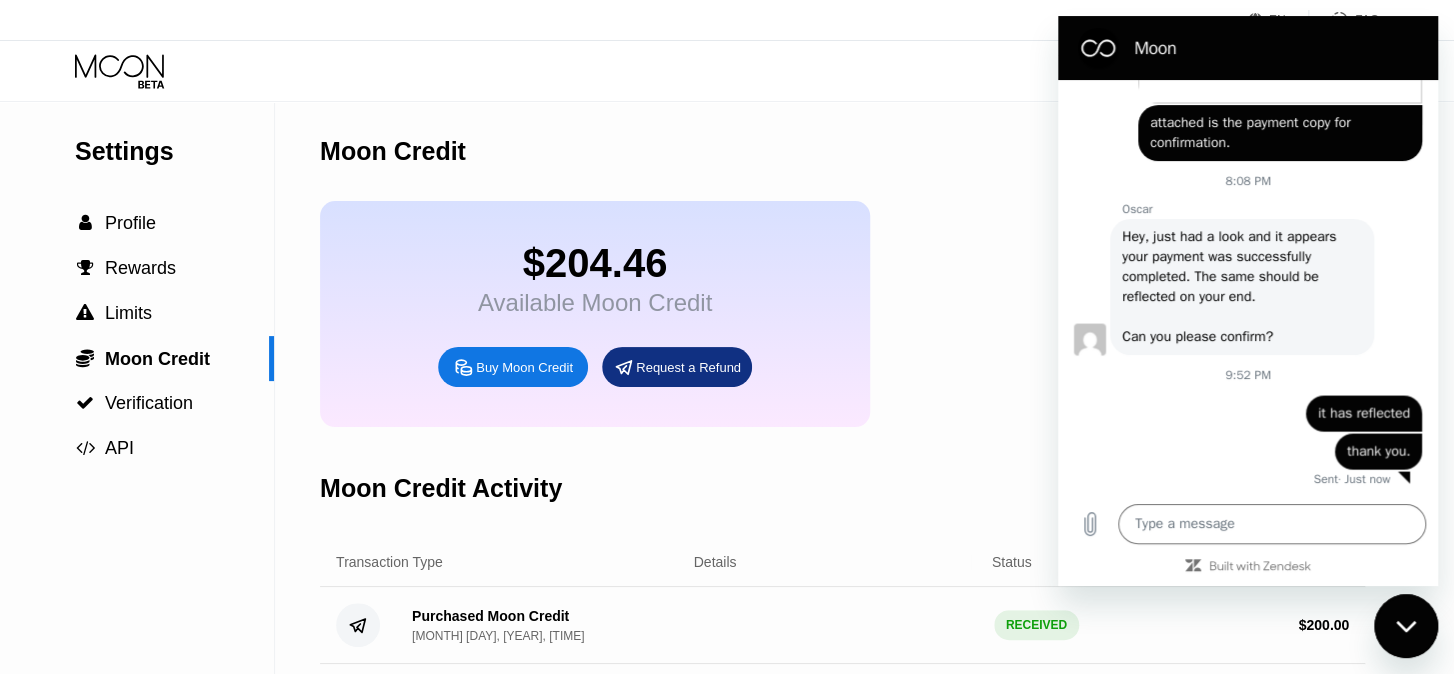 click on "Moon Credit" at bounding box center (842, 151) 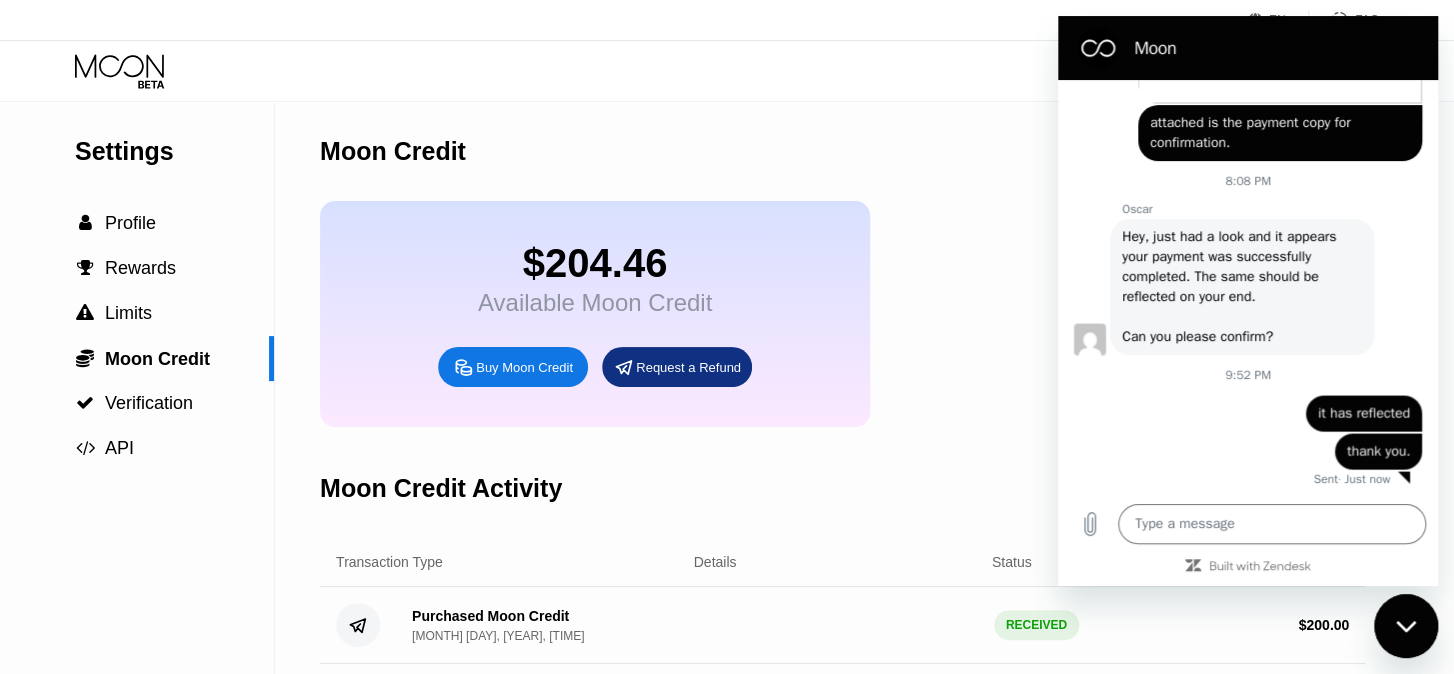 click on "Visa Monthly Spend Limit $[AMOUNT] / $[AMOUNT] $[AMOUNT] Moon Credit [EMAIL]  Home Settings Support Careers About Us Log out Privacy policy Terms" at bounding box center (727, 71) 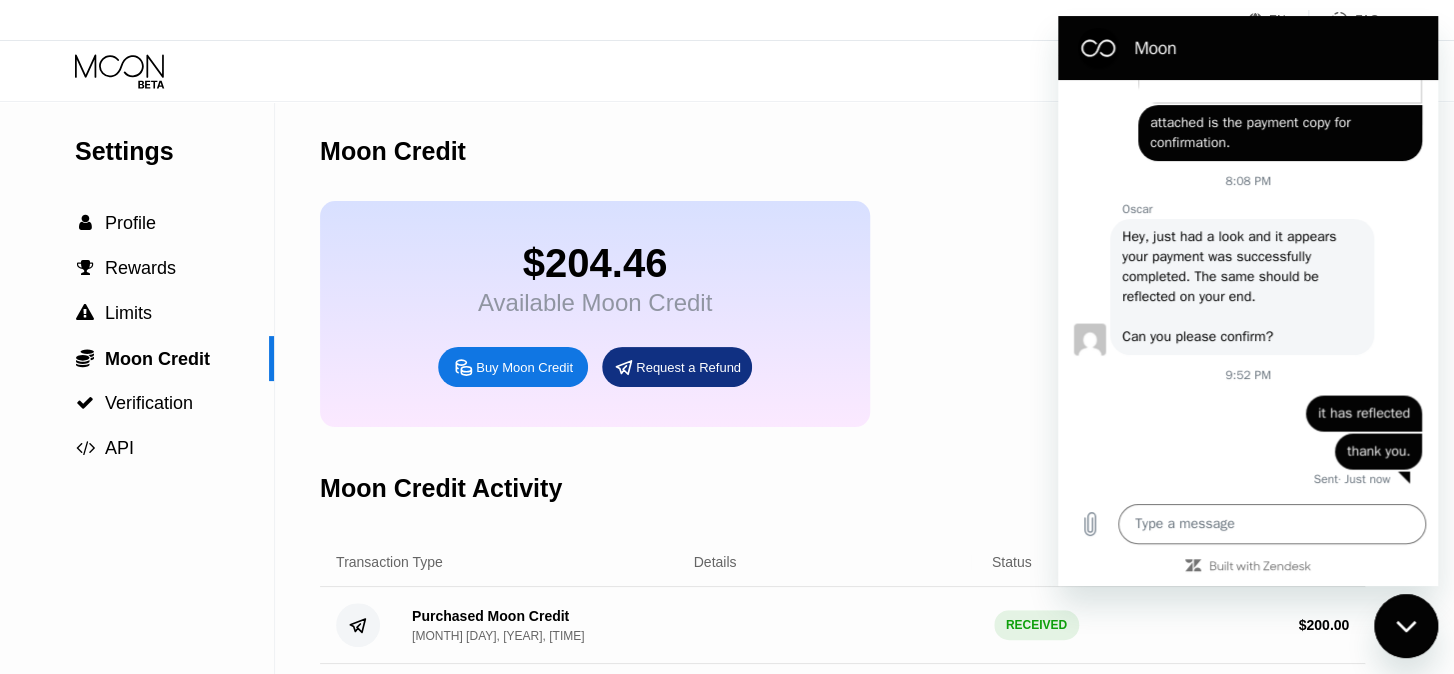 click on "Moon" at bounding box center (1244, 48) 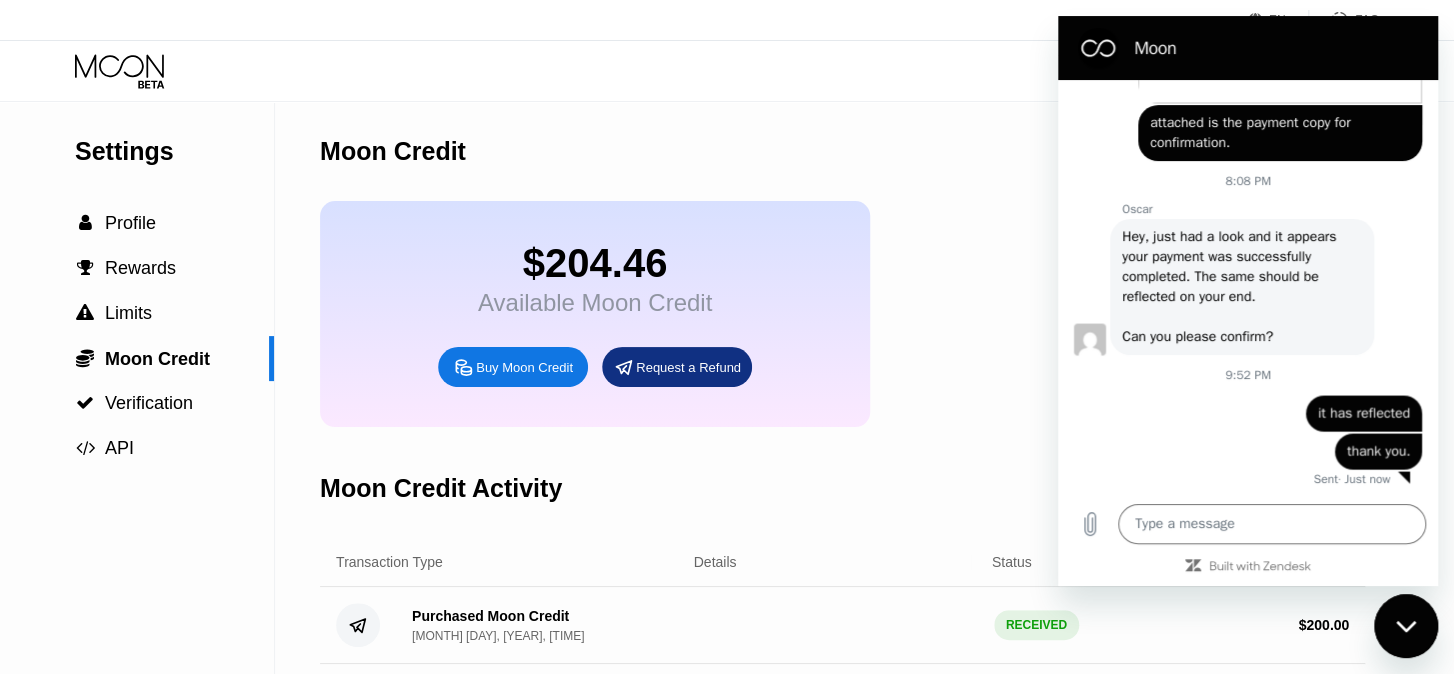 click 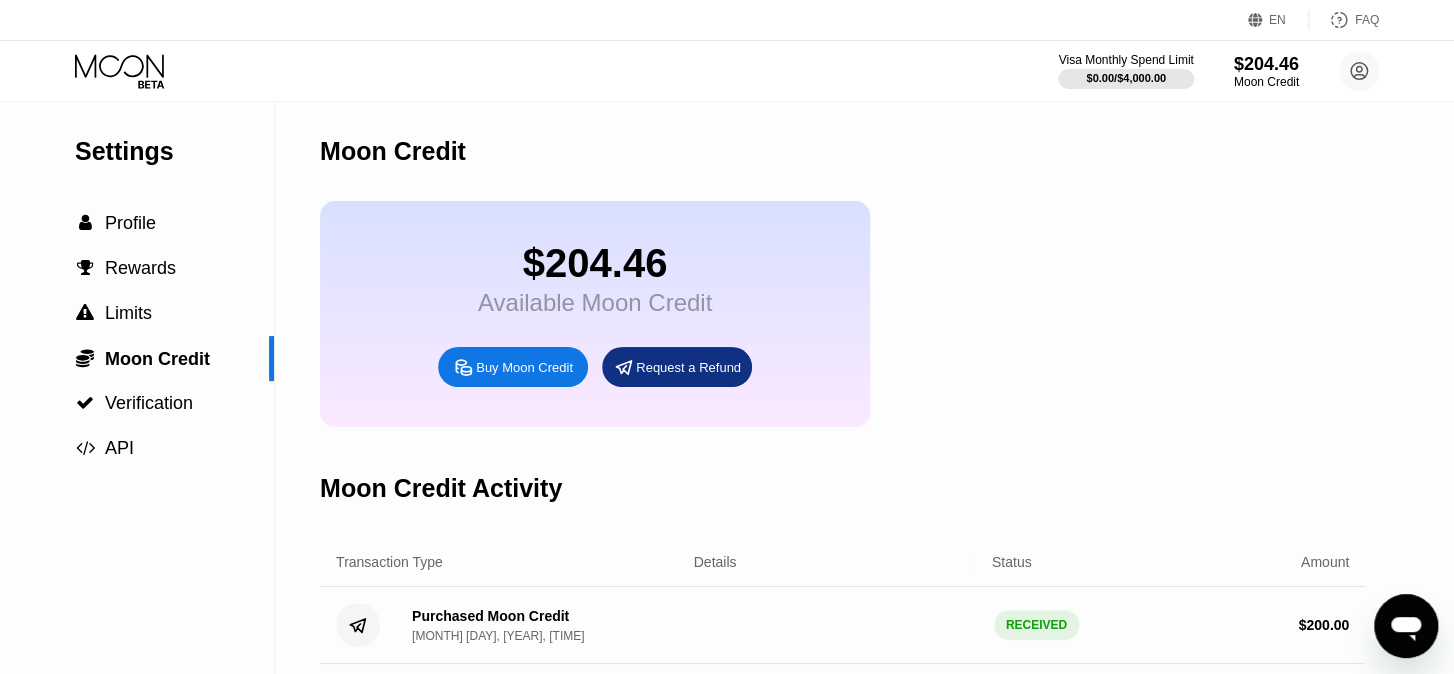 scroll, scrollTop: 1731, scrollLeft: 0, axis: vertical 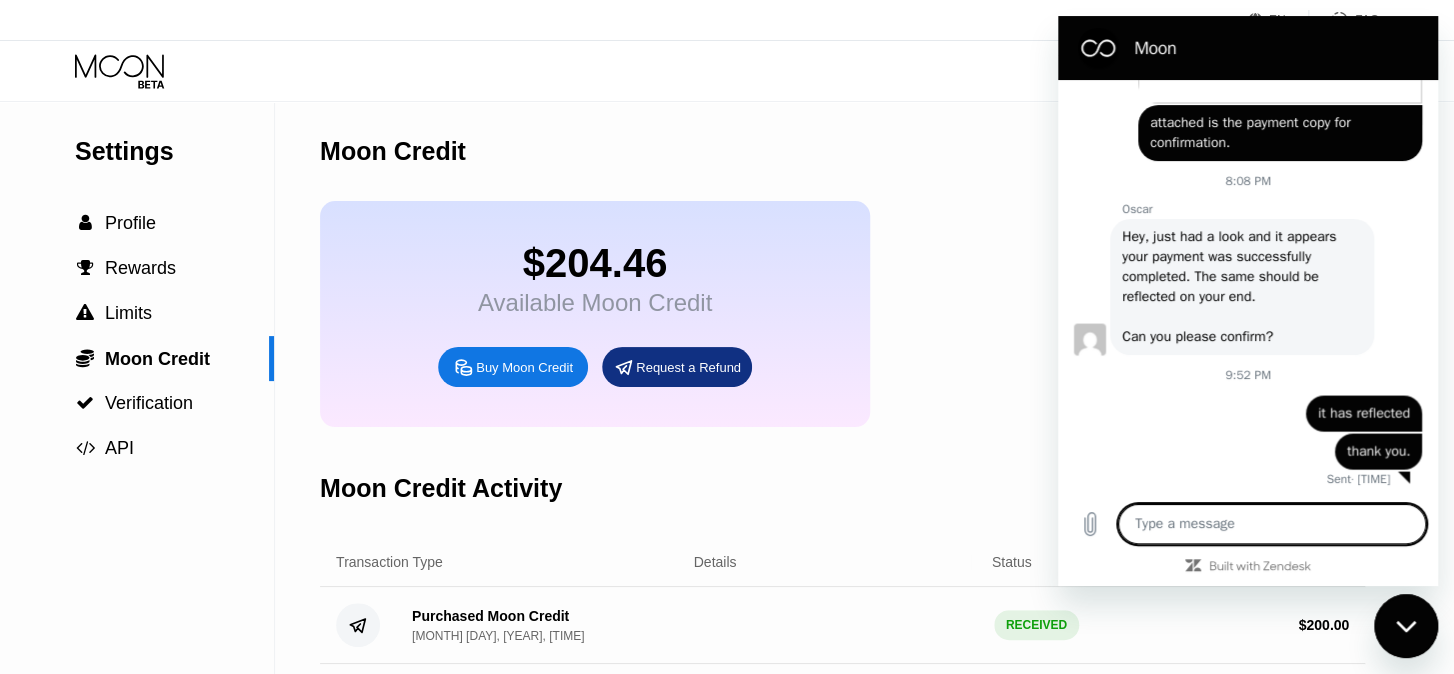 click 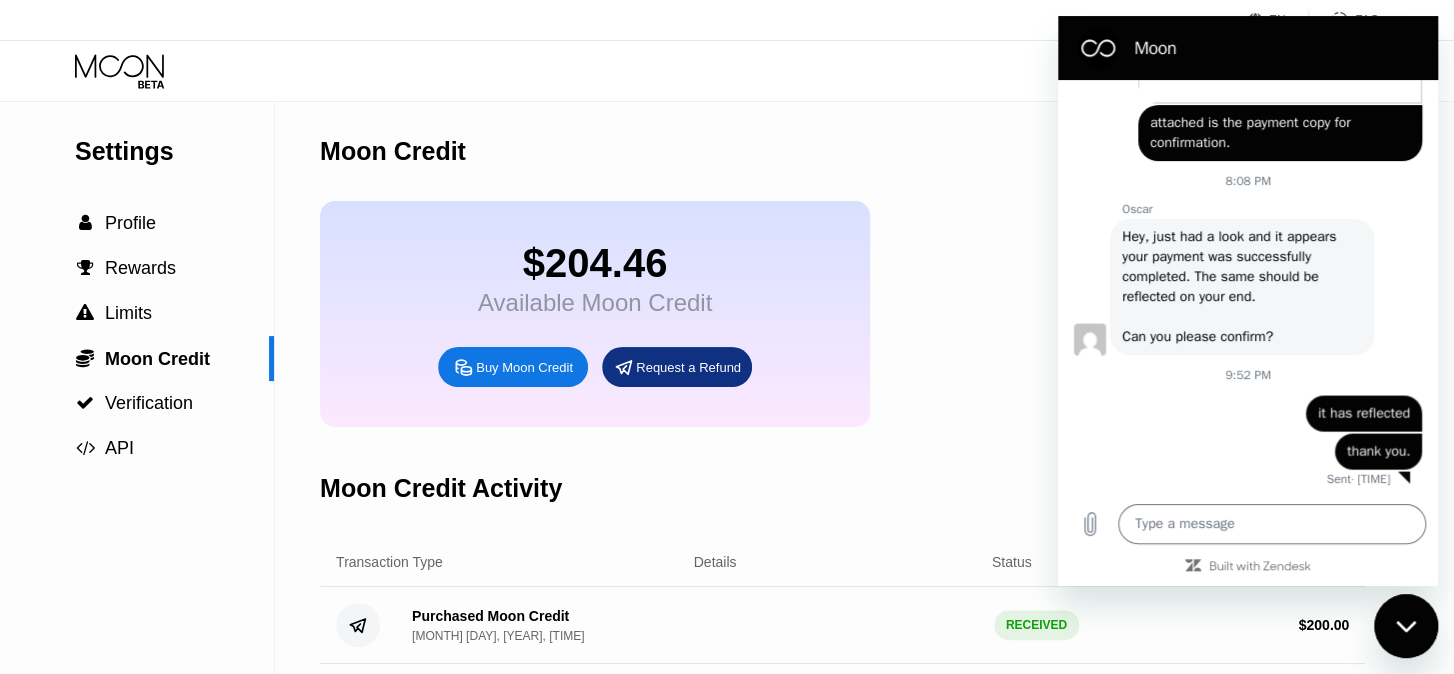 type on "x" 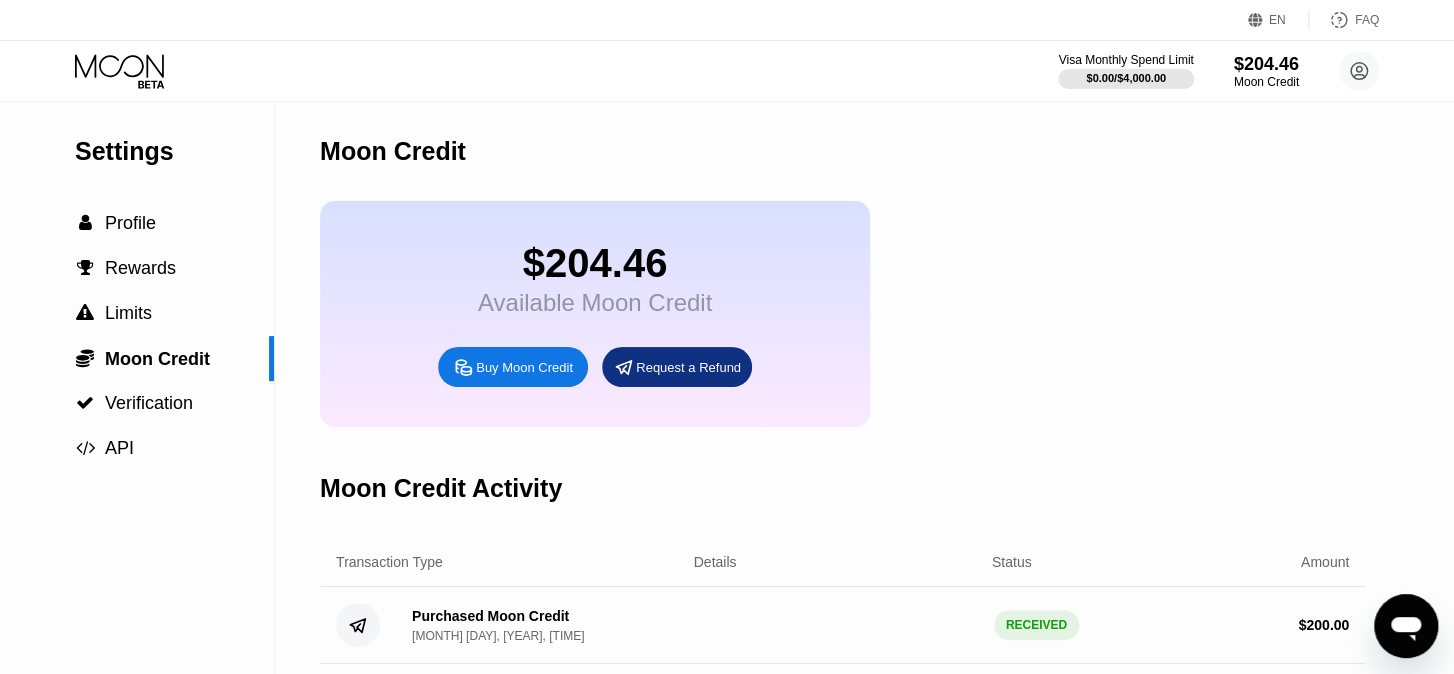 scroll, scrollTop: 1731, scrollLeft: 0, axis: vertical 